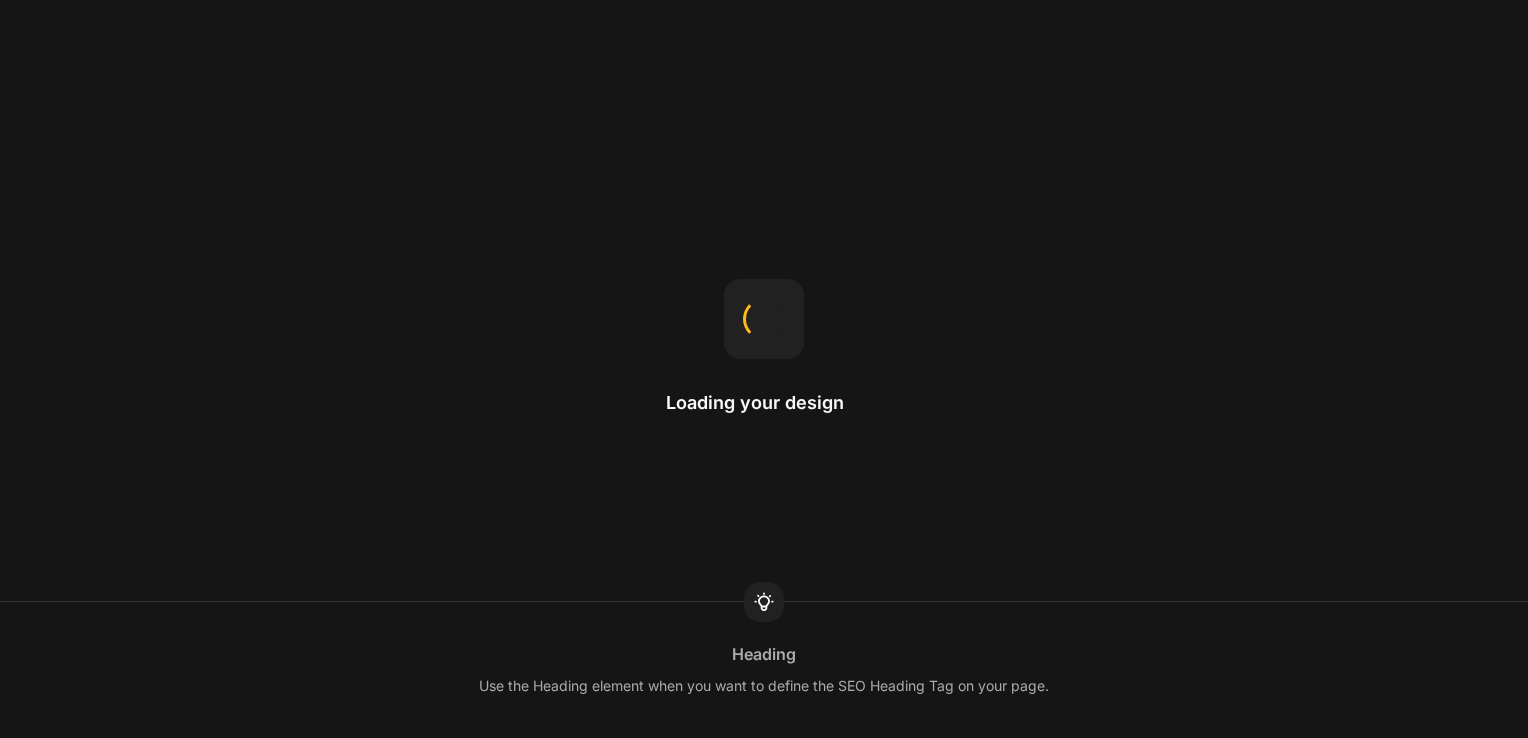 scroll, scrollTop: 0, scrollLeft: 0, axis: both 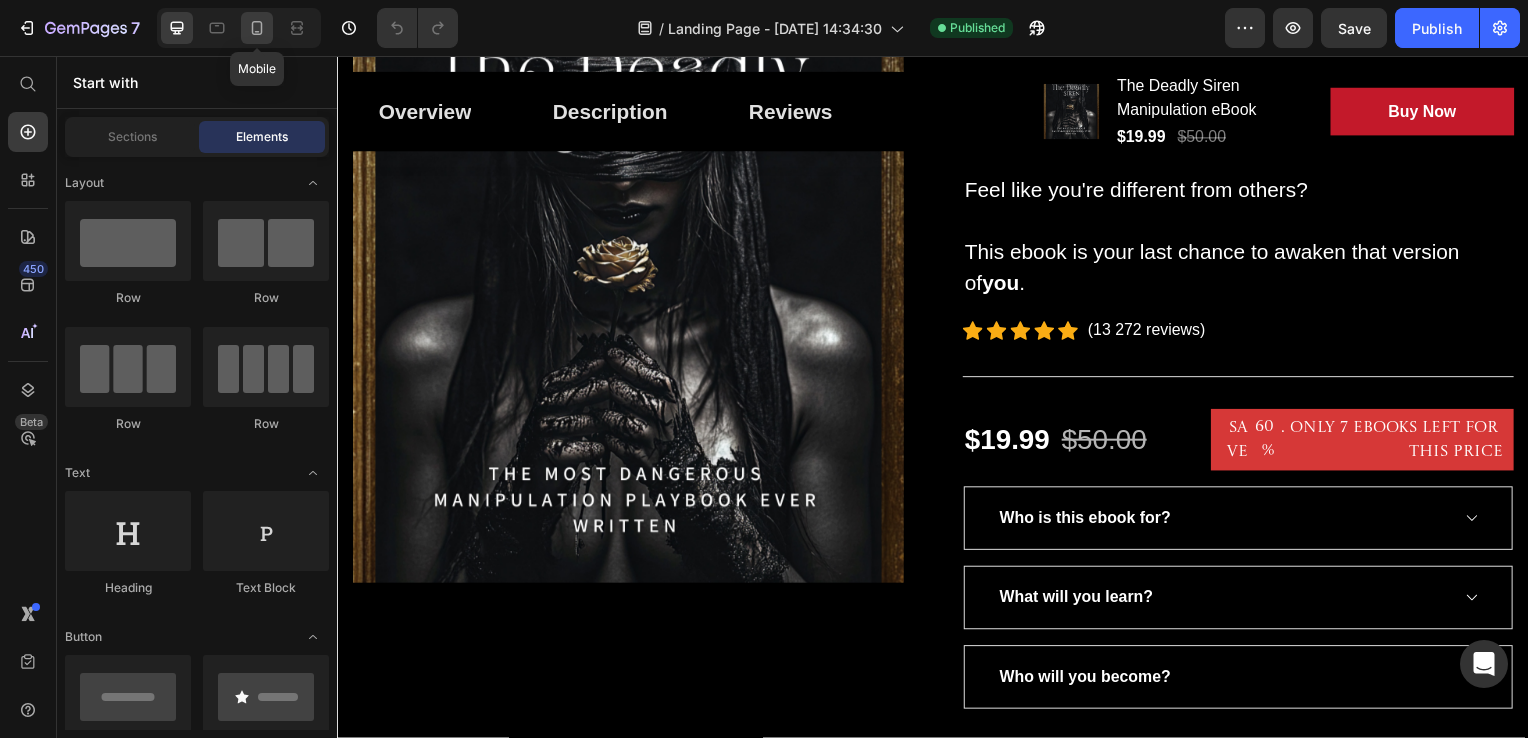 click 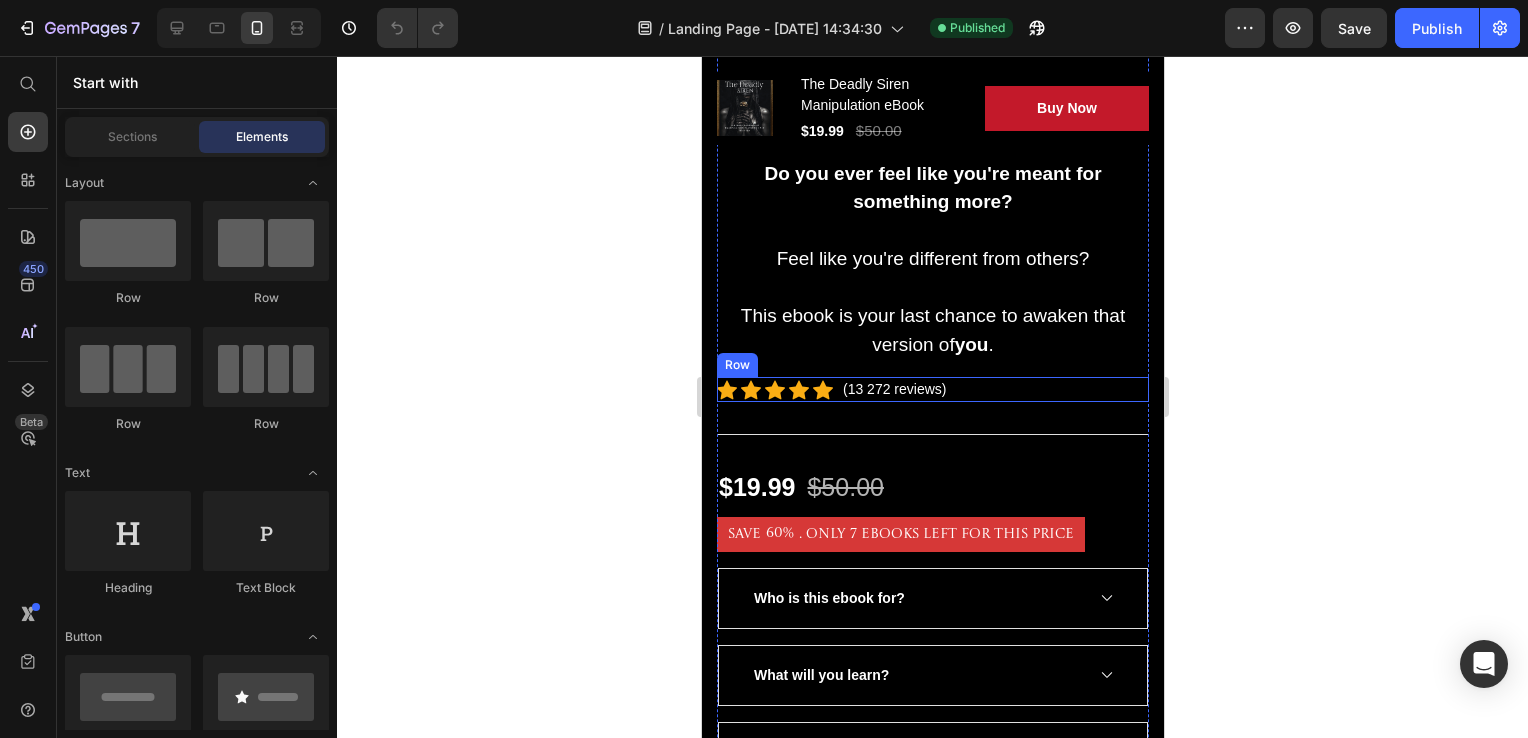 scroll, scrollTop: 900, scrollLeft: 0, axis: vertical 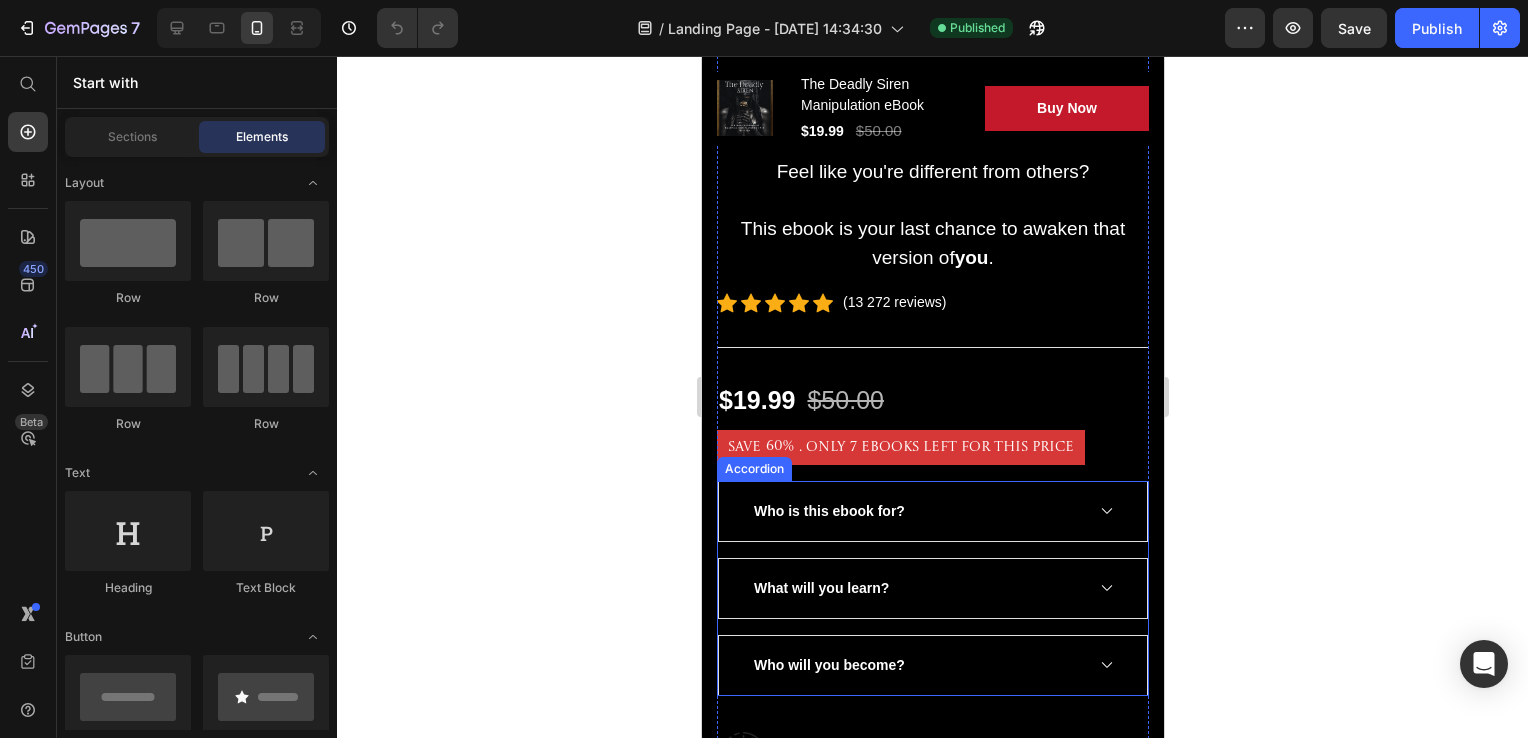 click on "Who is this ebook for?" at bounding box center [828, 511] 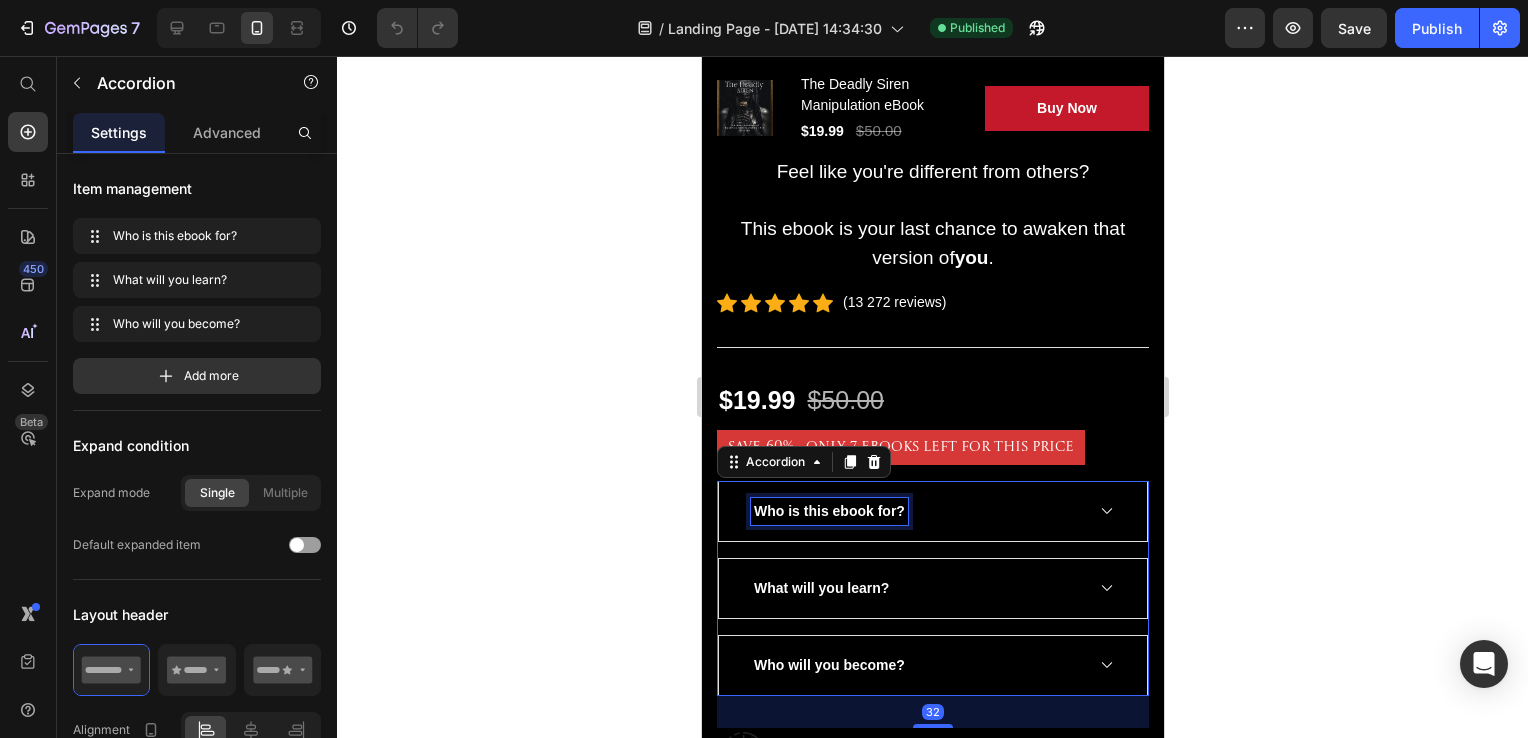 click on "Who is this ebook for?" at bounding box center (828, 511) 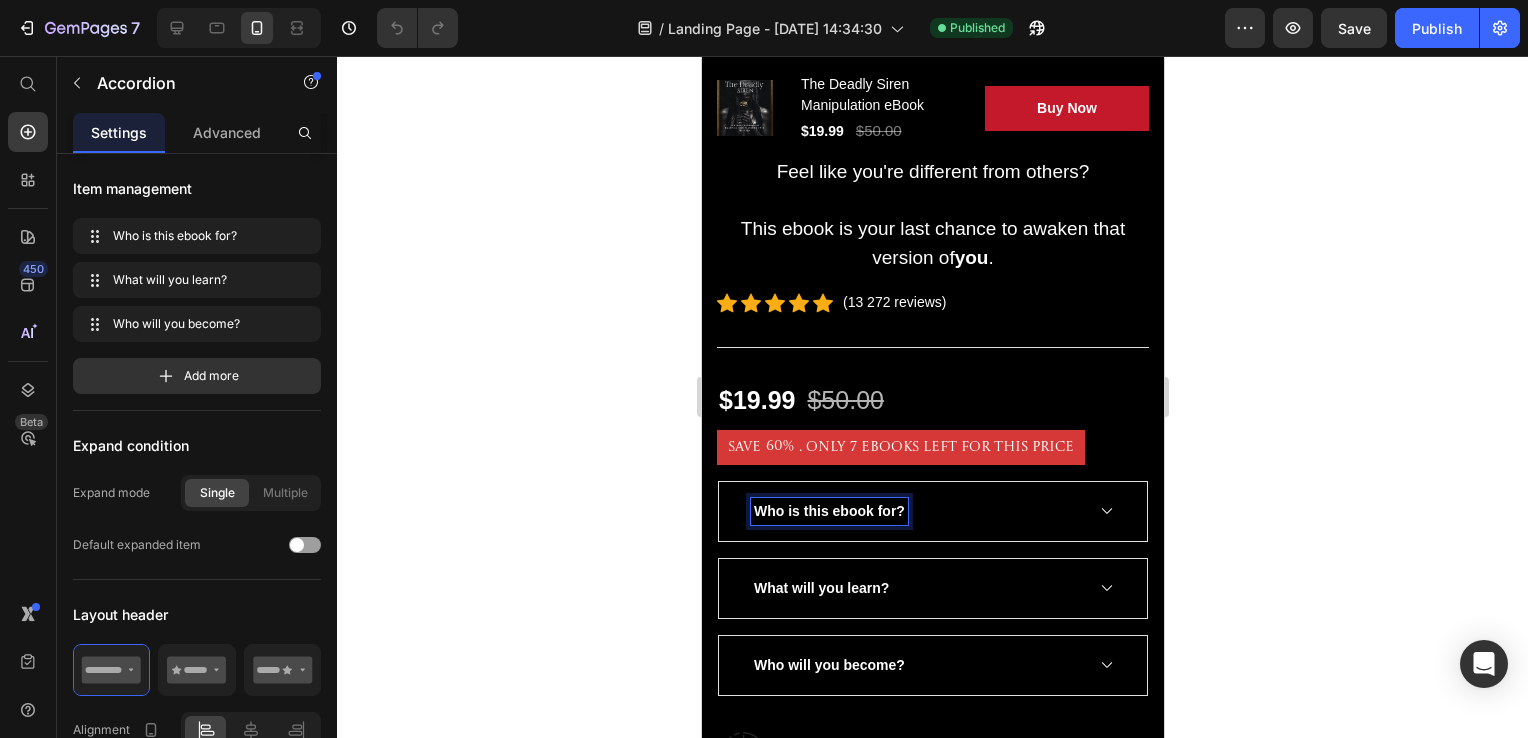click on "What will you learn?" at bounding box center [820, 588] 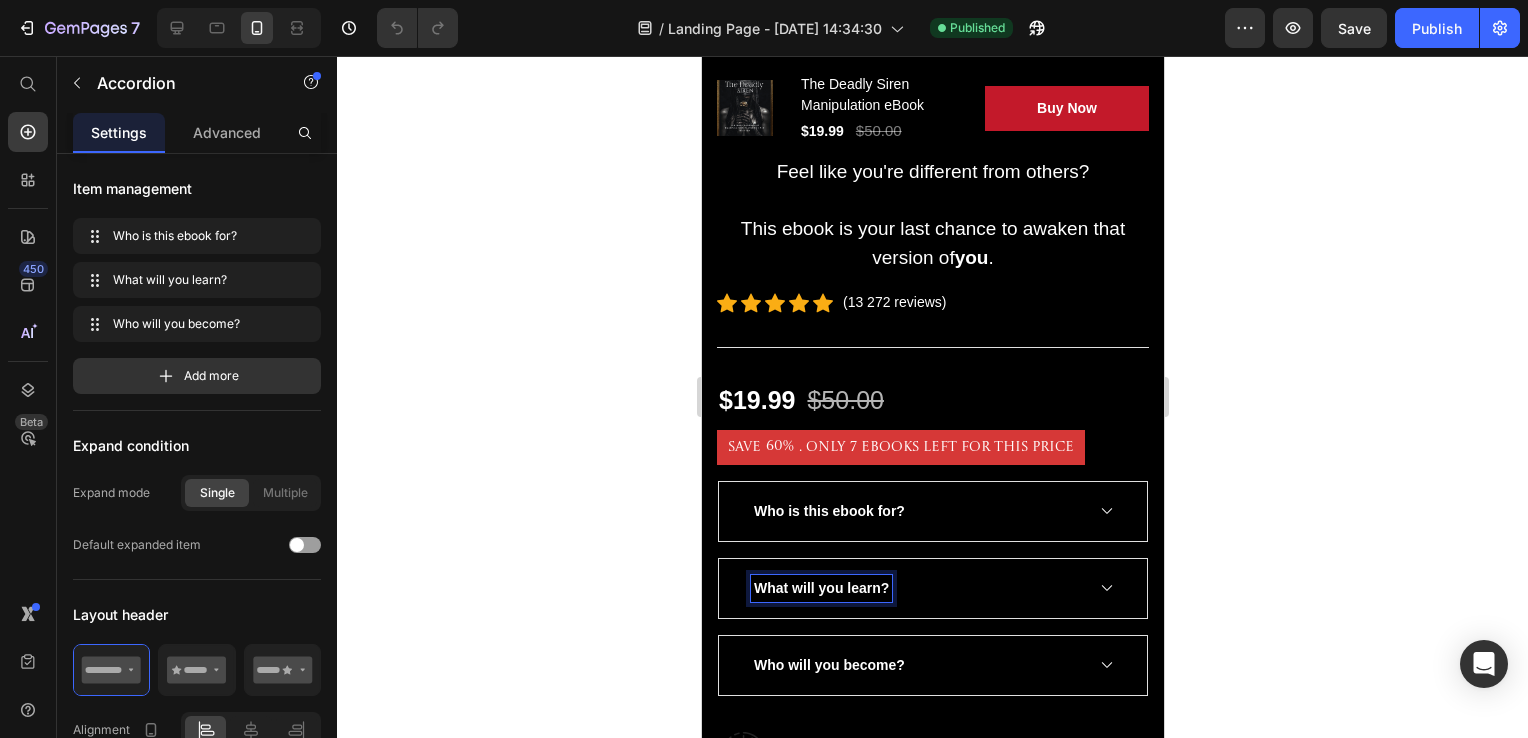 click on "What will you learn?" at bounding box center [820, 588] 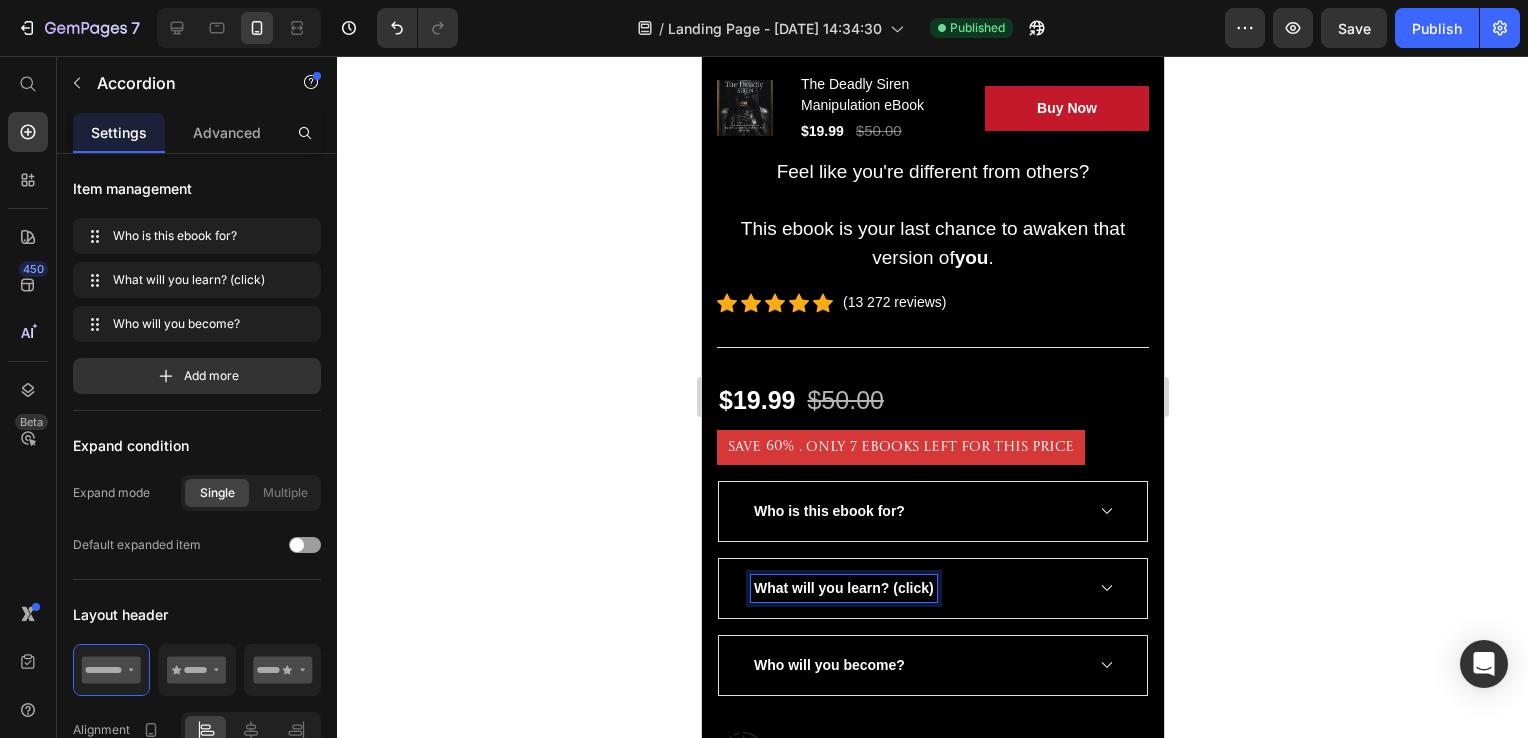 click 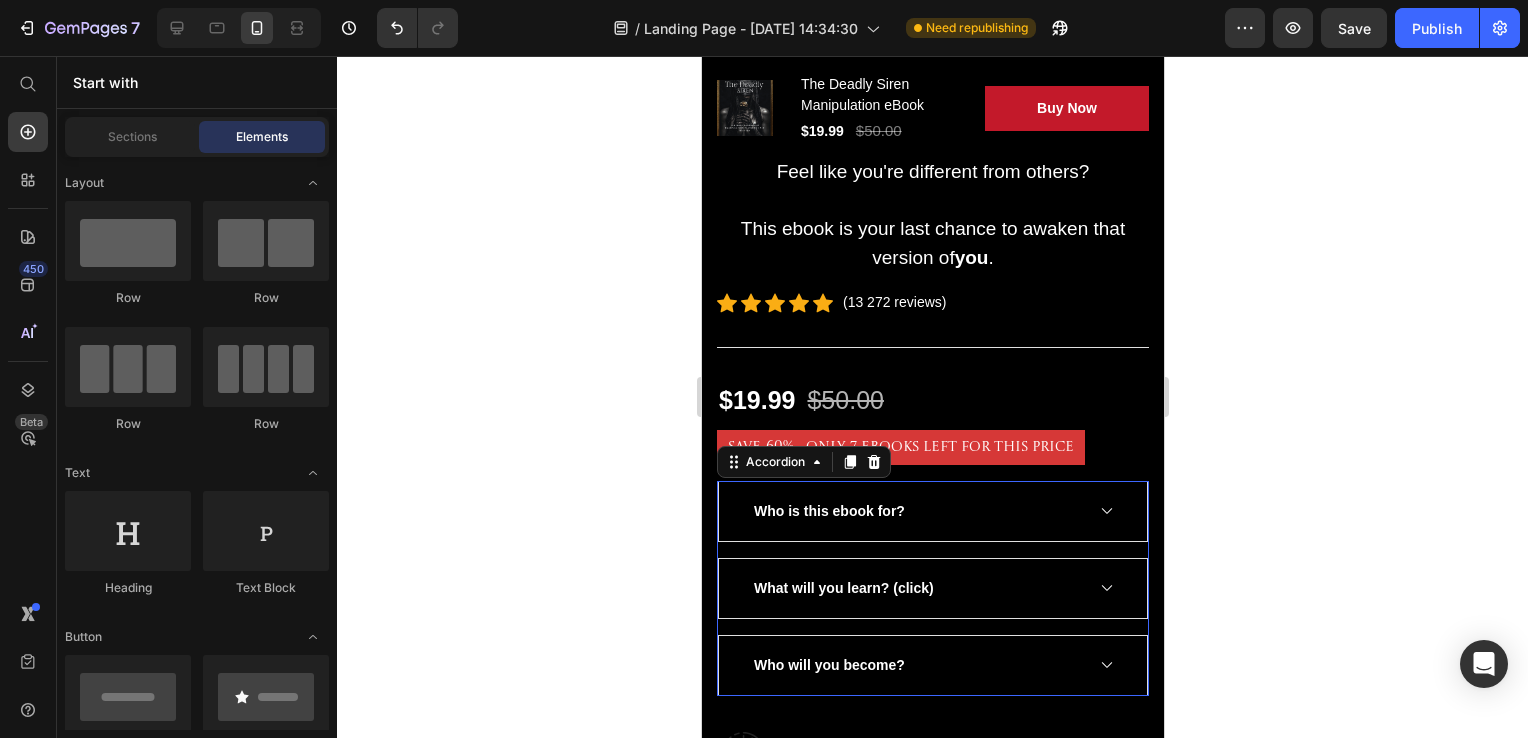 click on "What will you learn? (click)" at bounding box center (843, 588) 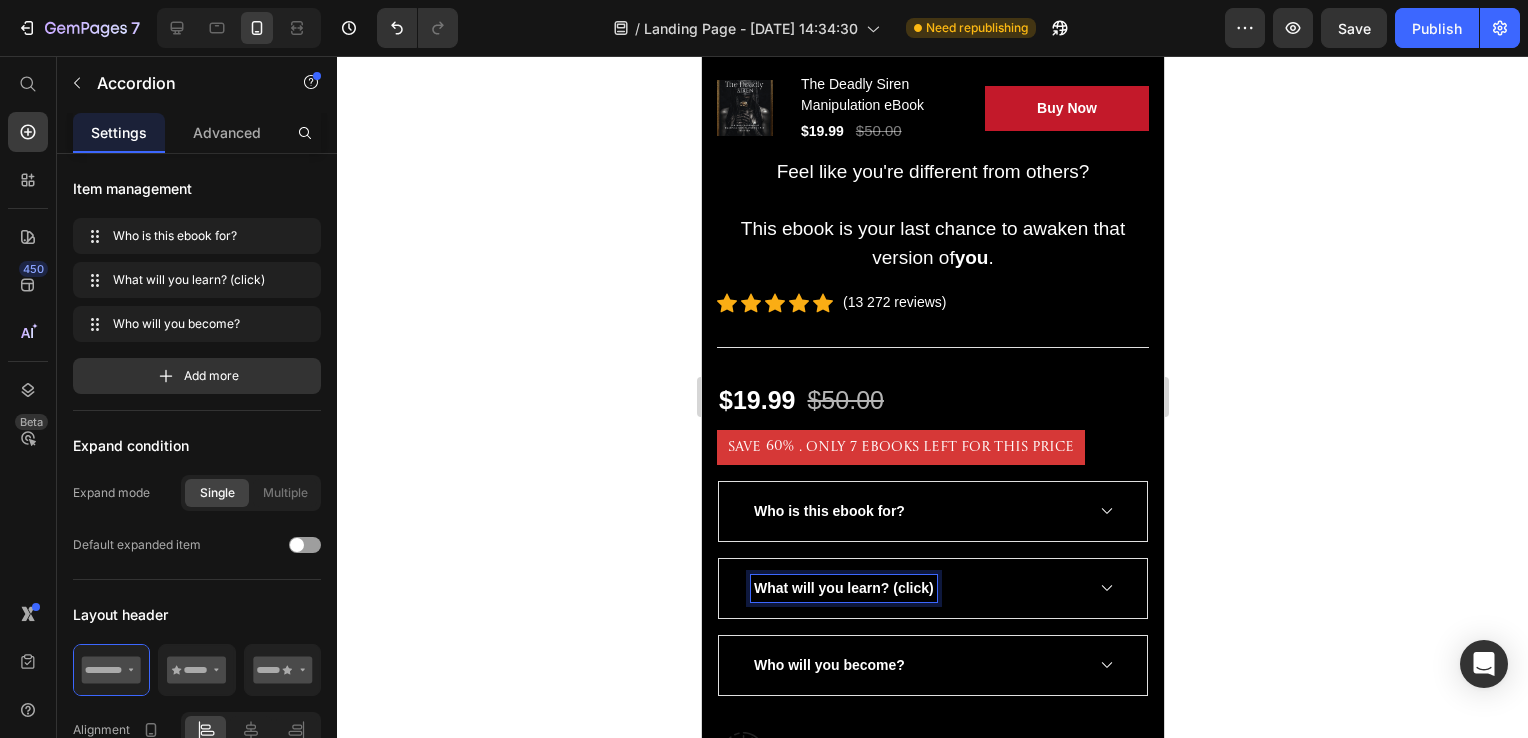 click on "What will you learn? (click)" at bounding box center [843, 588] 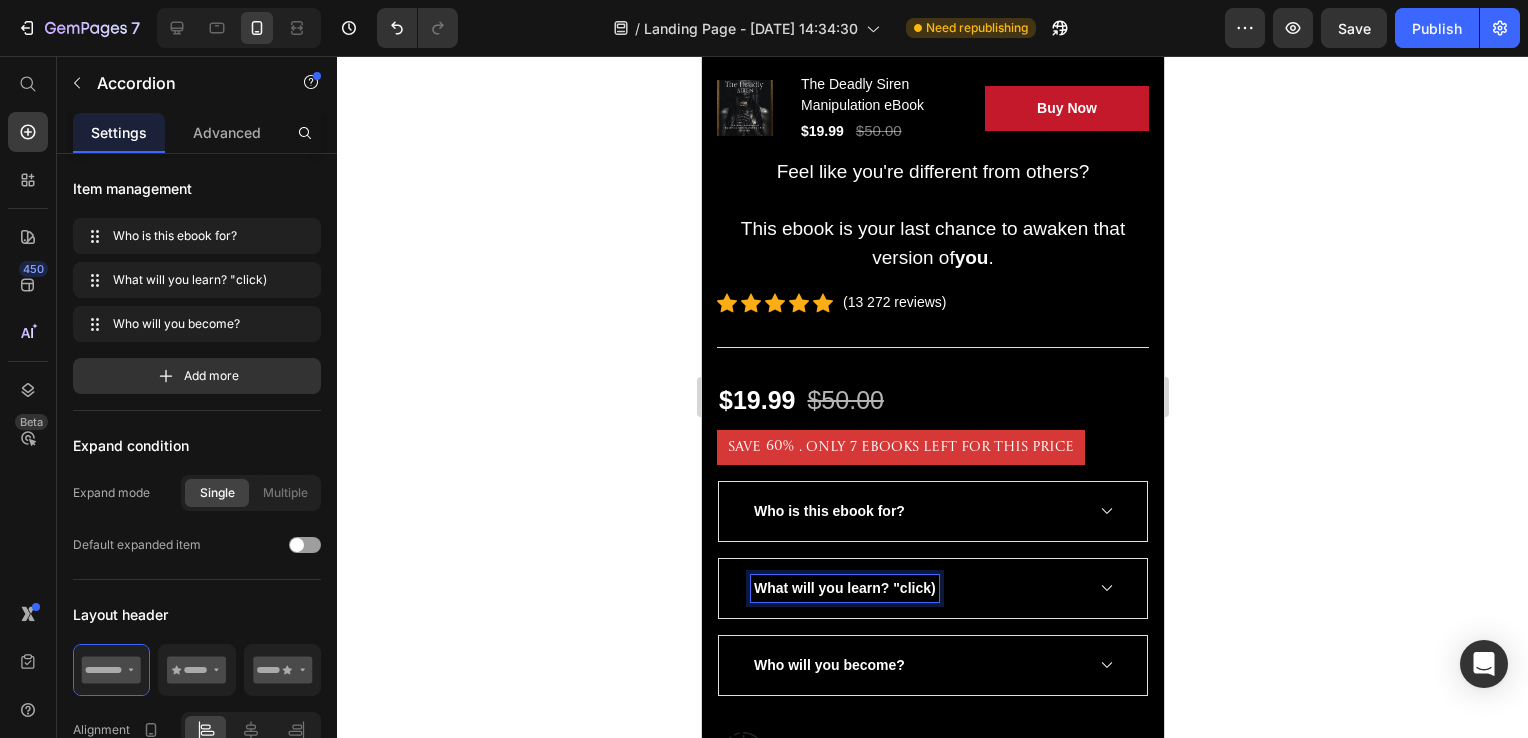 click on "What will you learn? "click)" at bounding box center [844, 588] 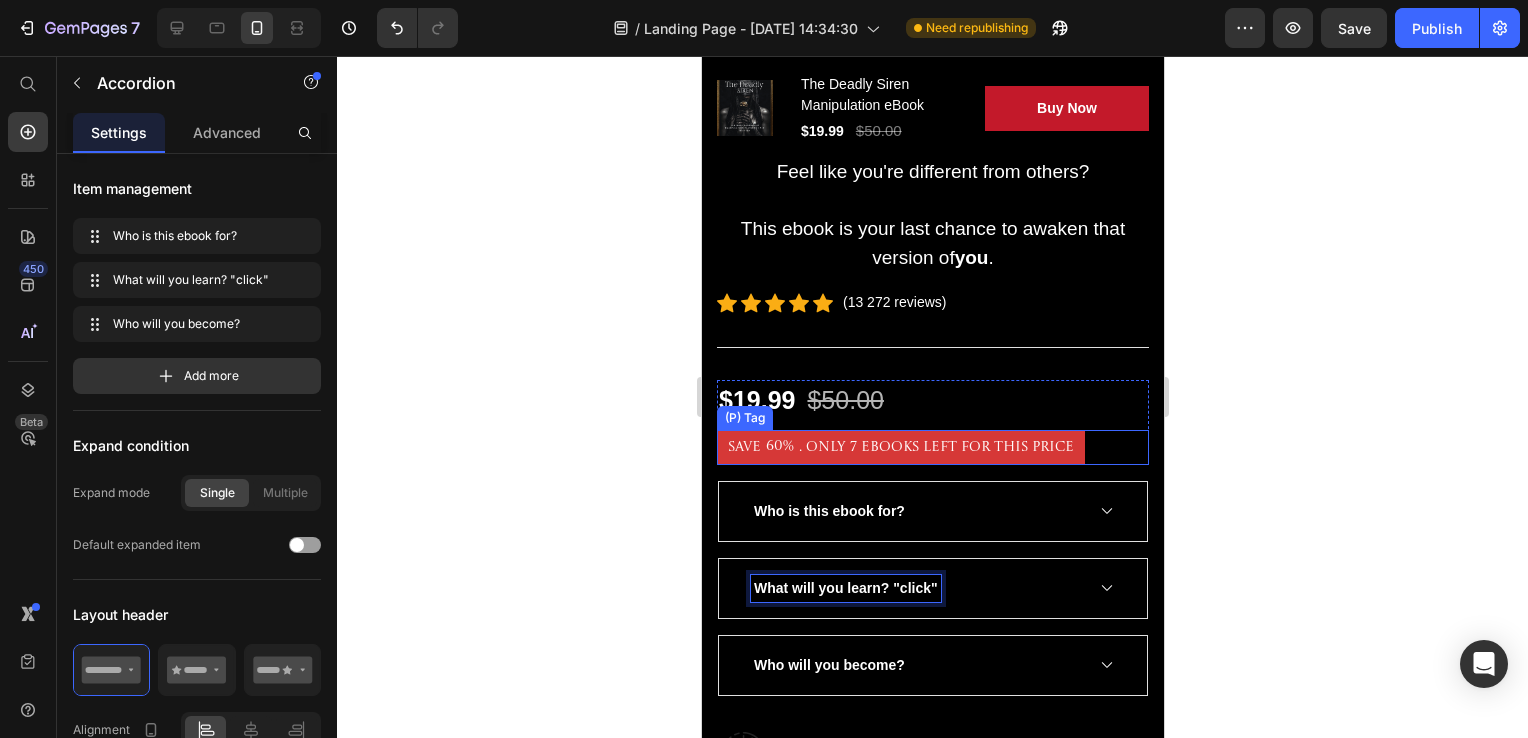 click 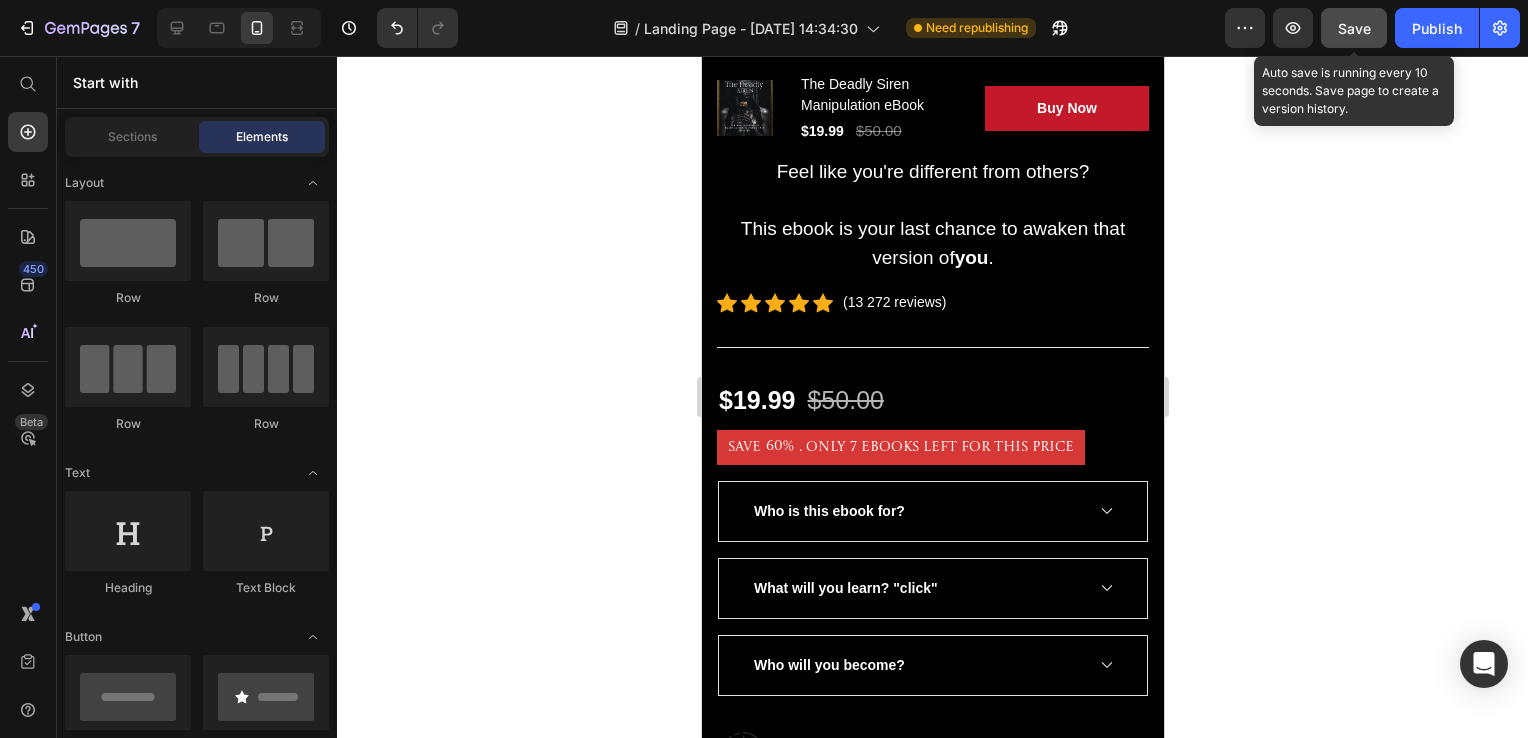 click on "Save" at bounding box center (1354, 28) 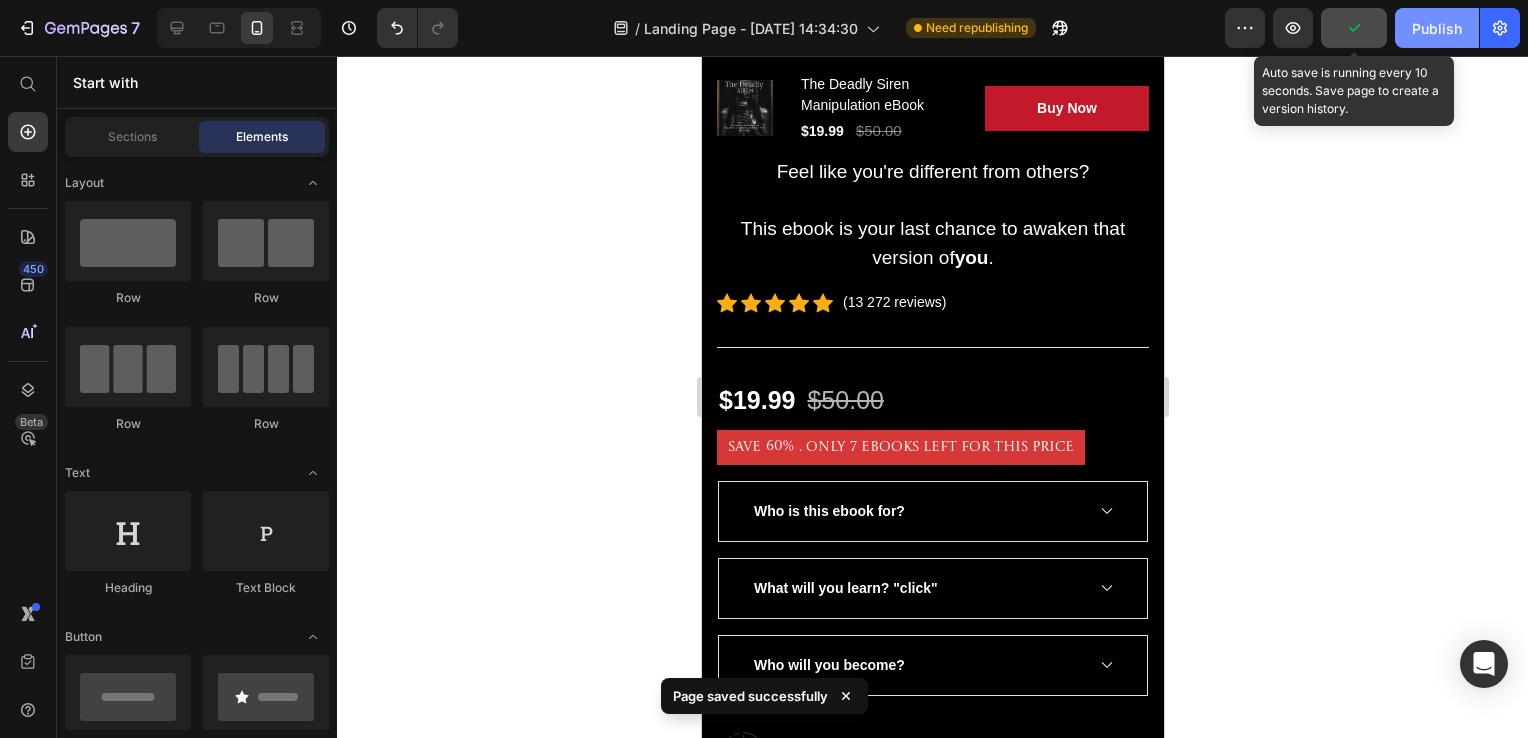 click on "Publish" at bounding box center (1437, 28) 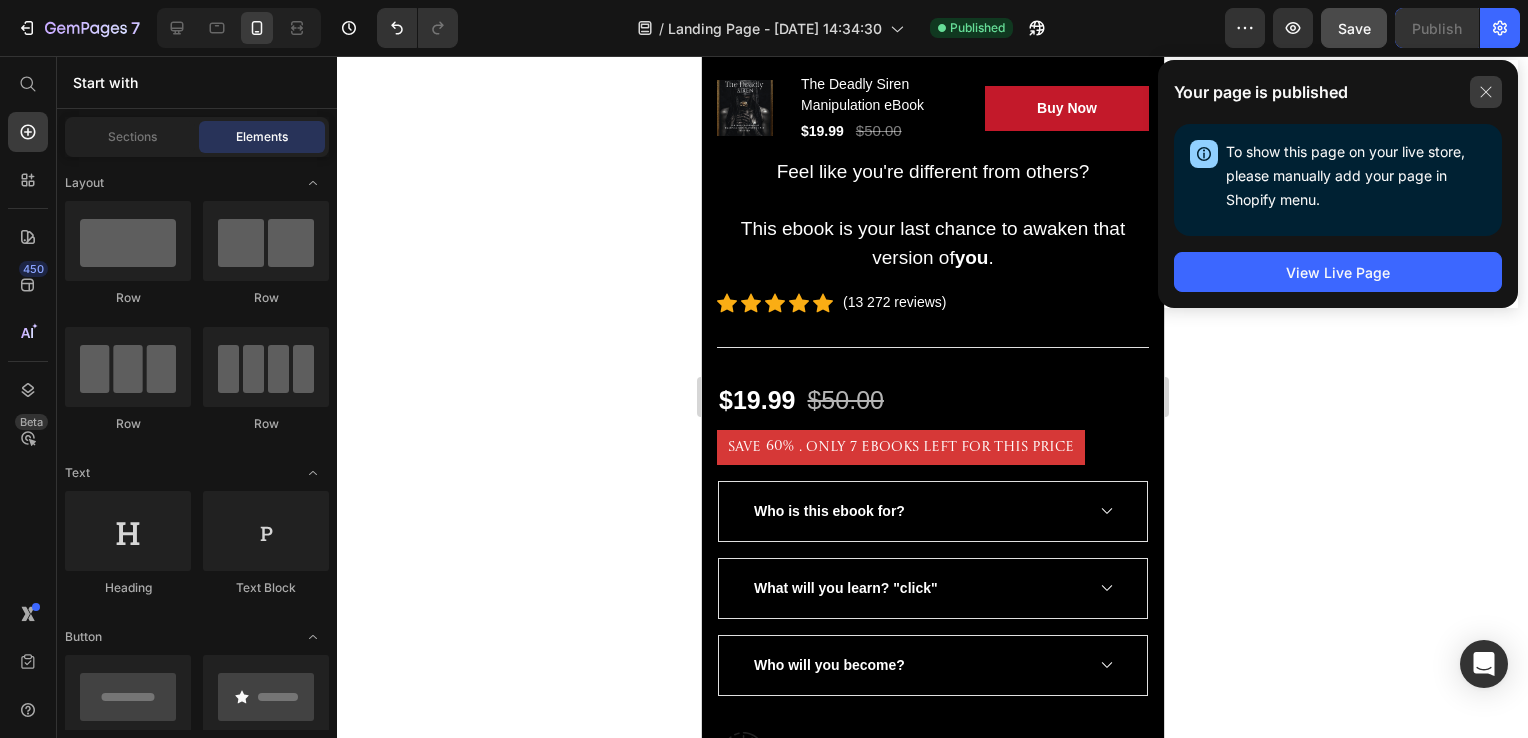 click 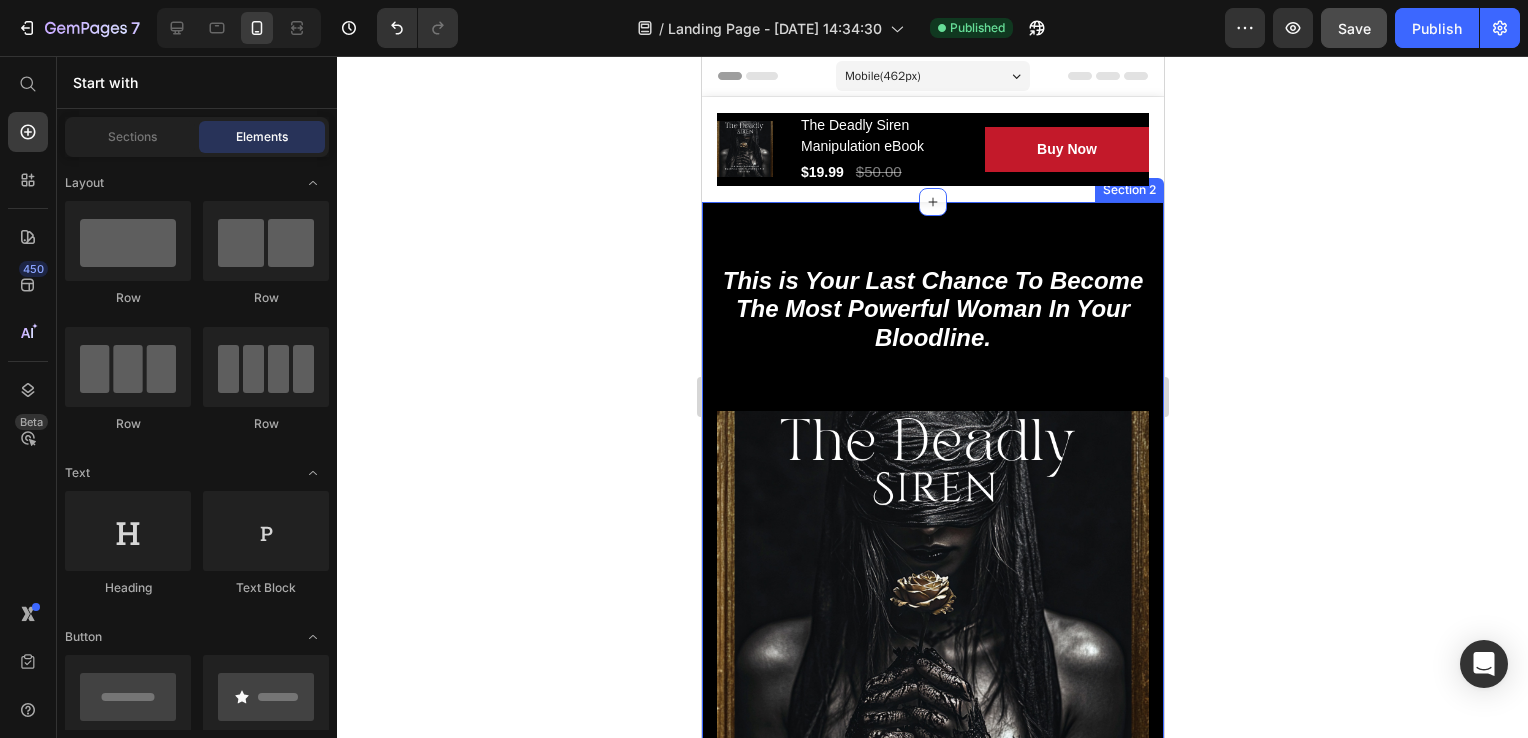 scroll, scrollTop: 0, scrollLeft: 0, axis: both 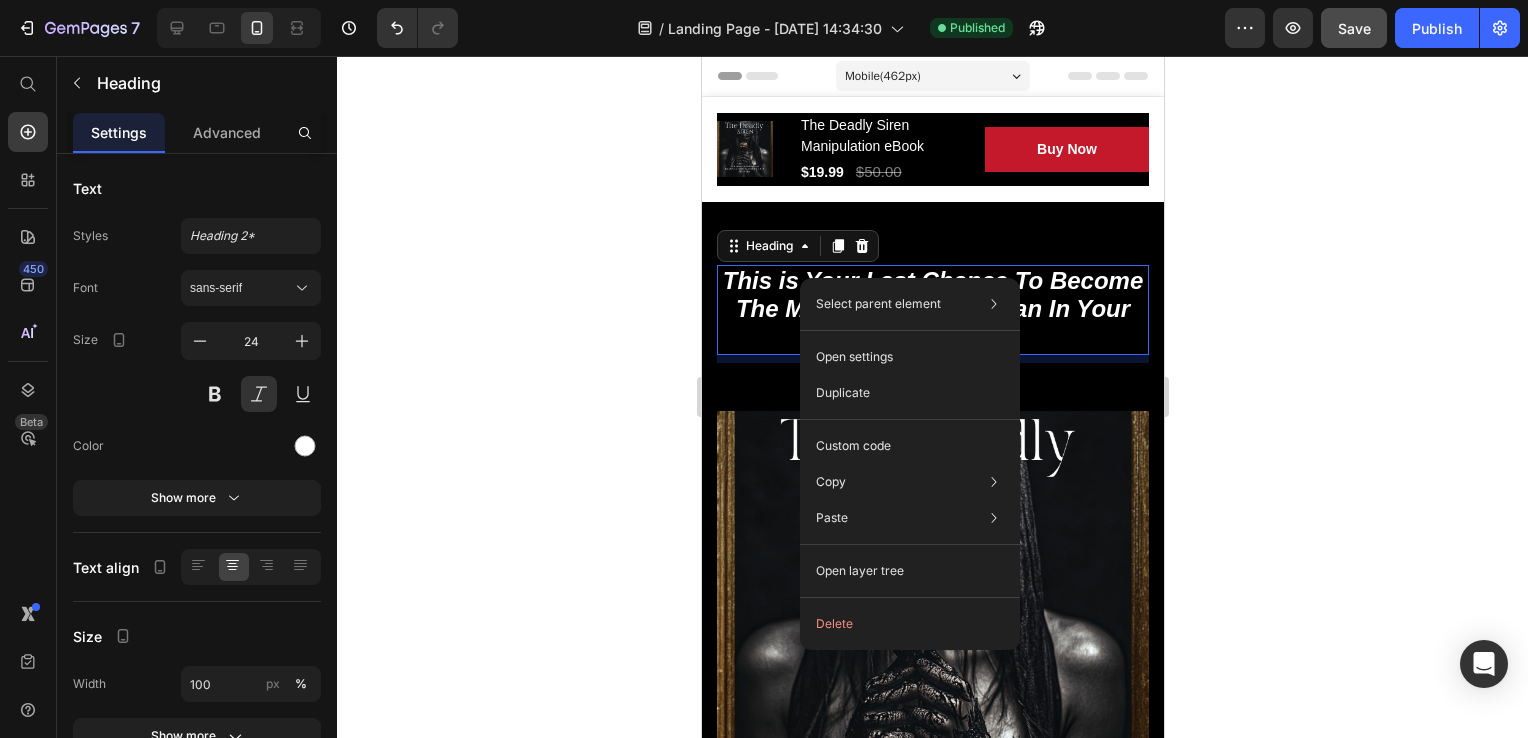 click on "This is Your Last Chance To Become The Most Powerful Woman In Your Bloodline." at bounding box center (932, 310) 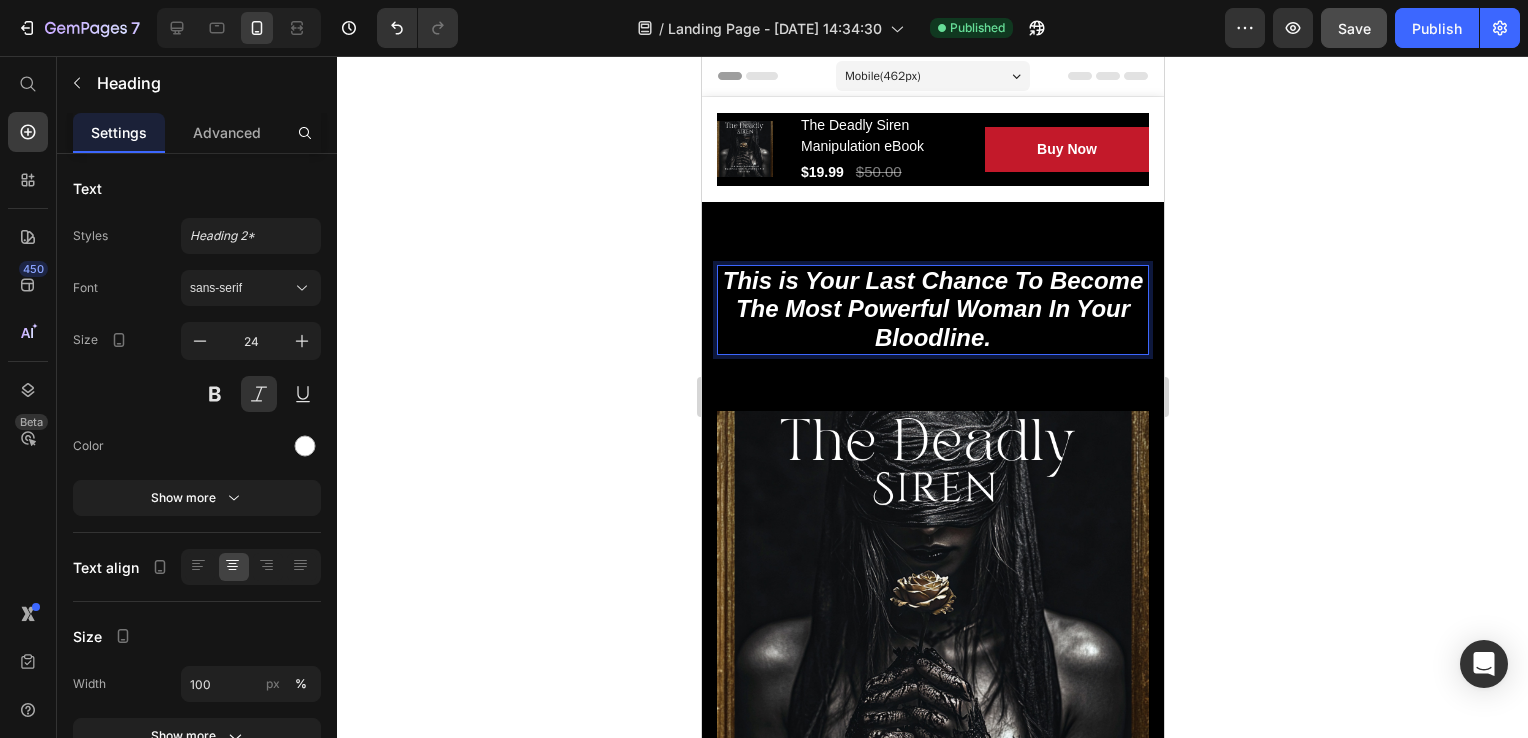 click on "This is Your Last Chance To Become The Most Powerful Woman In Your Bloodline." at bounding box center [932, 310] 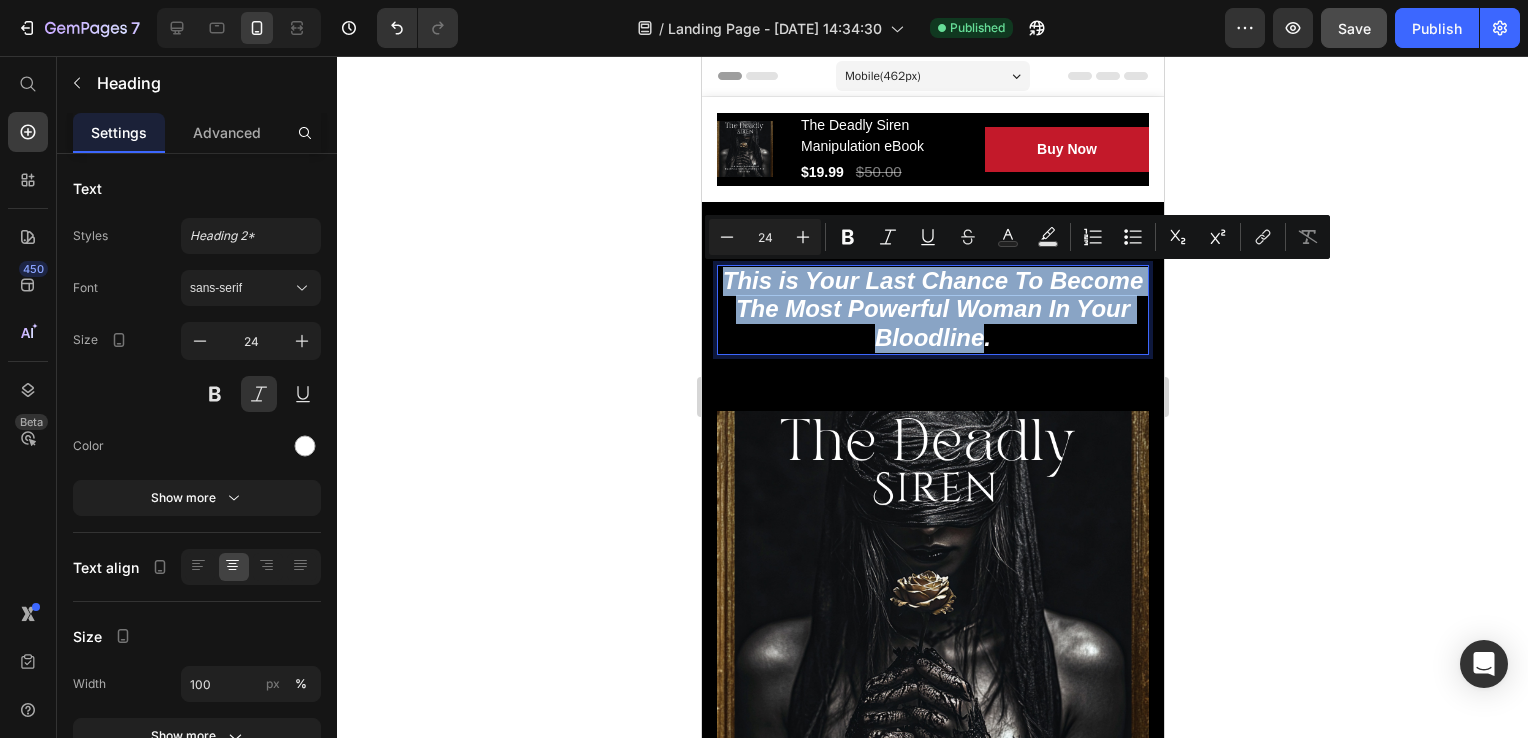 drag, startPoint x: 766, startPoint y: 280, endPoint x: 993, endPoint y: 325, distance: 231.41737 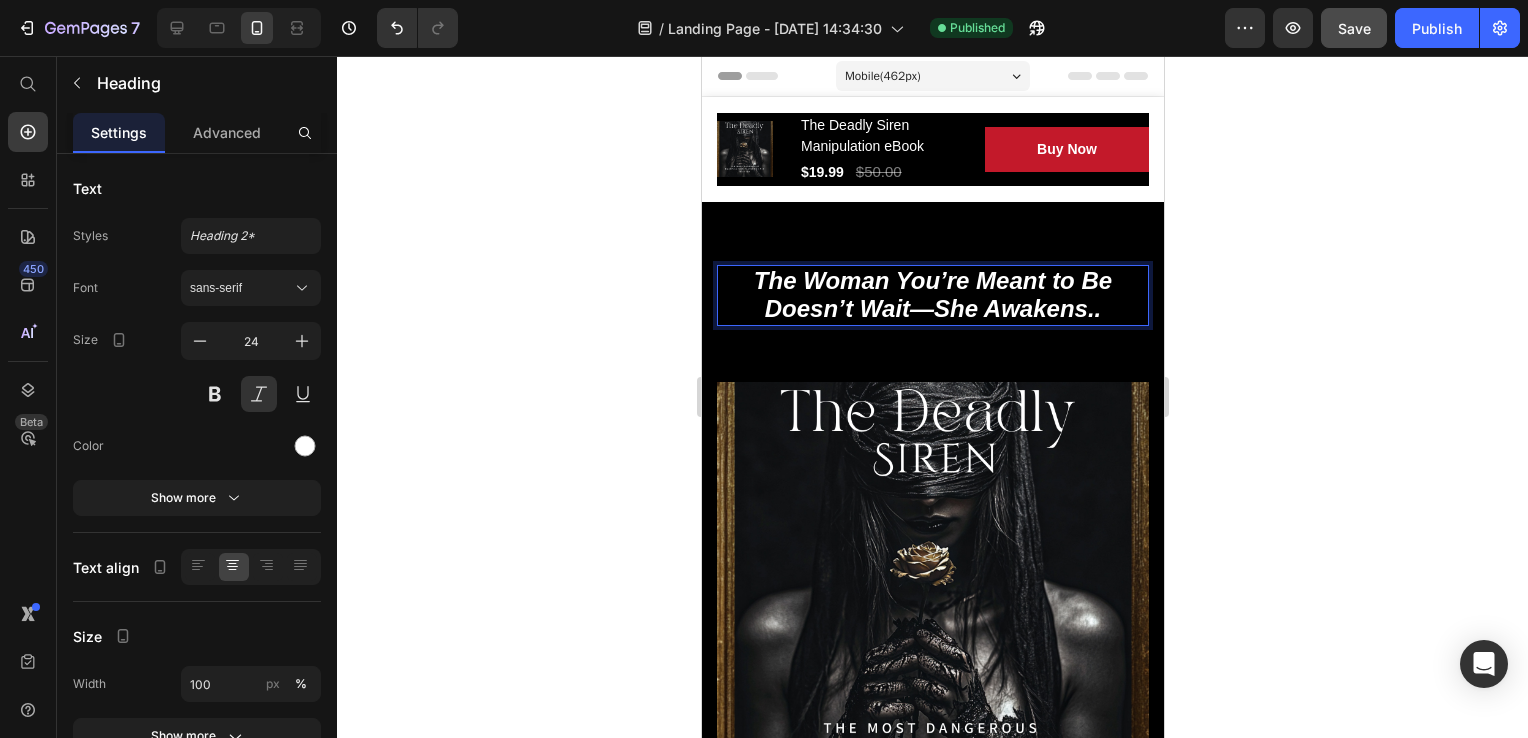 click on "The Woman You’re Meant to Be Doesn’t Wait—She Awakens.." at bounding box center (932, 296) 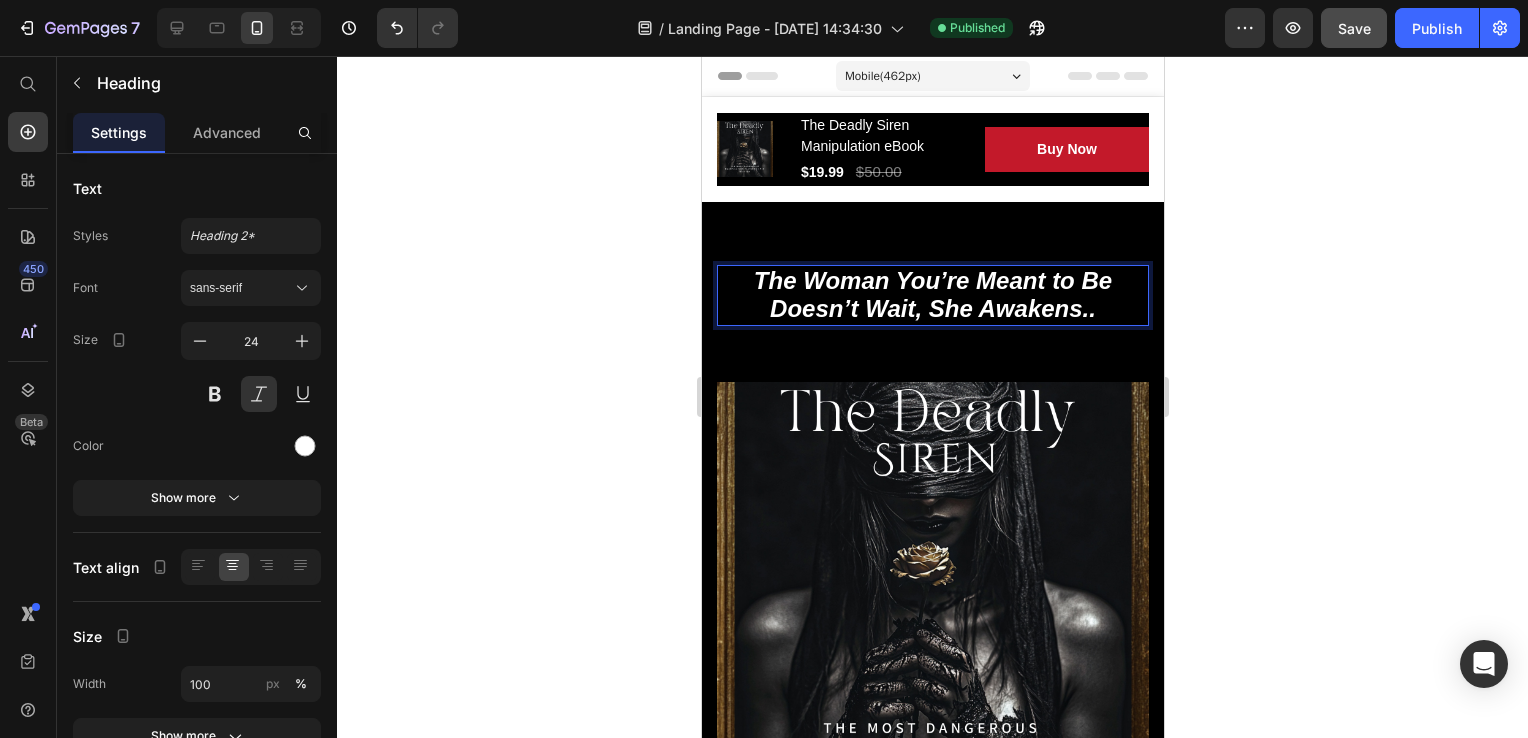 click on "The Woman You’re Meant to Be Doesn’t Wait, She Awakens.." at bounding box center [932, 296] 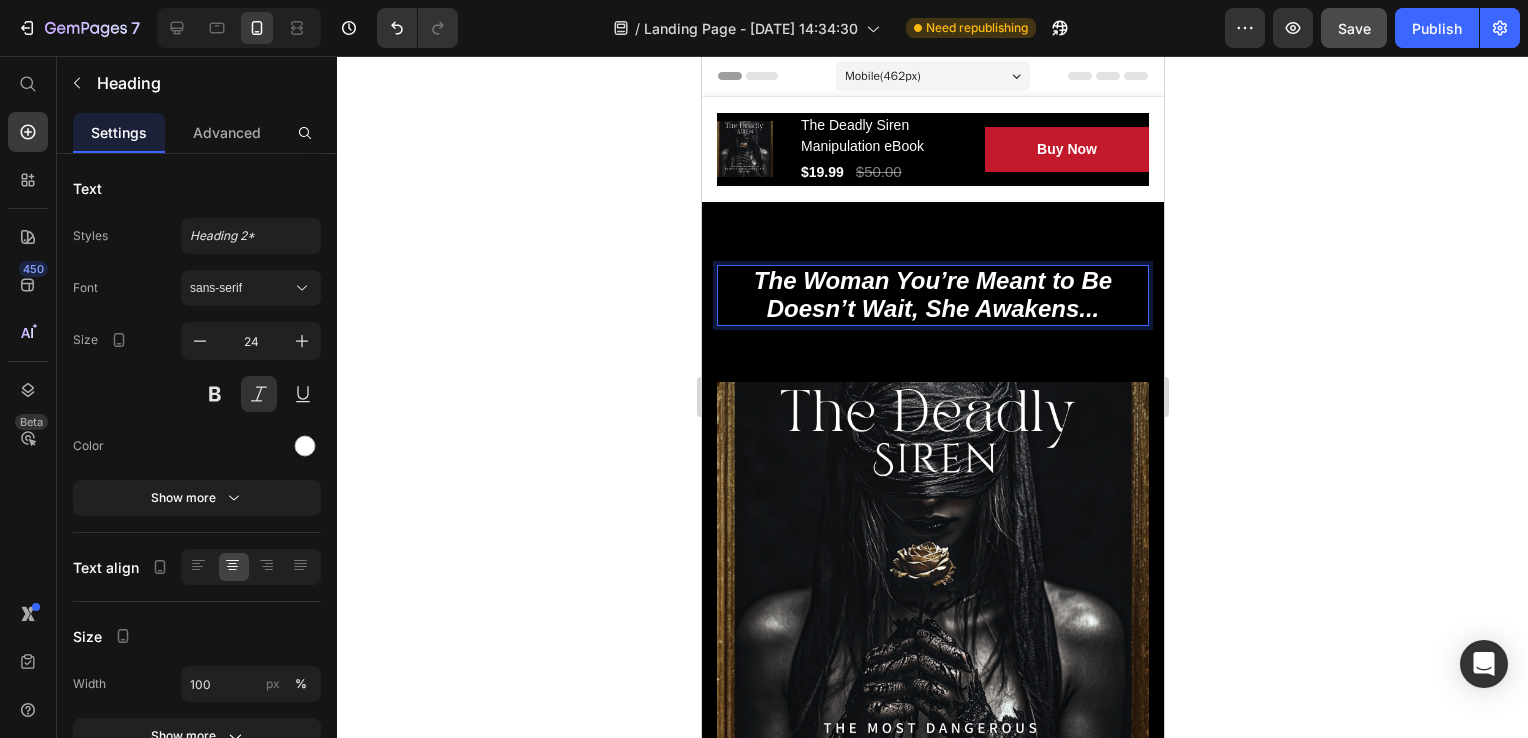 click 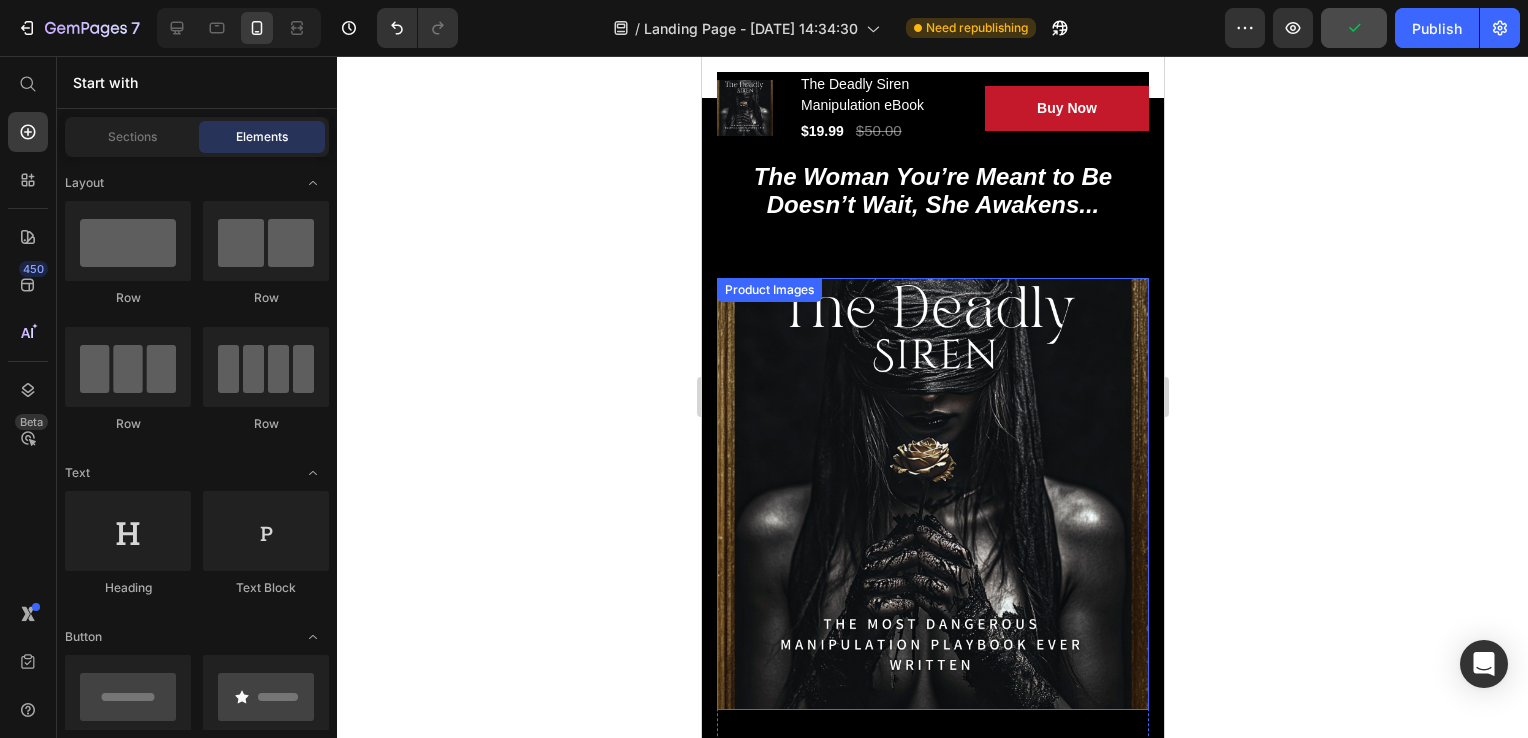 scroll, scrollTop: 100, scrollLeft: 0, axis: vertical 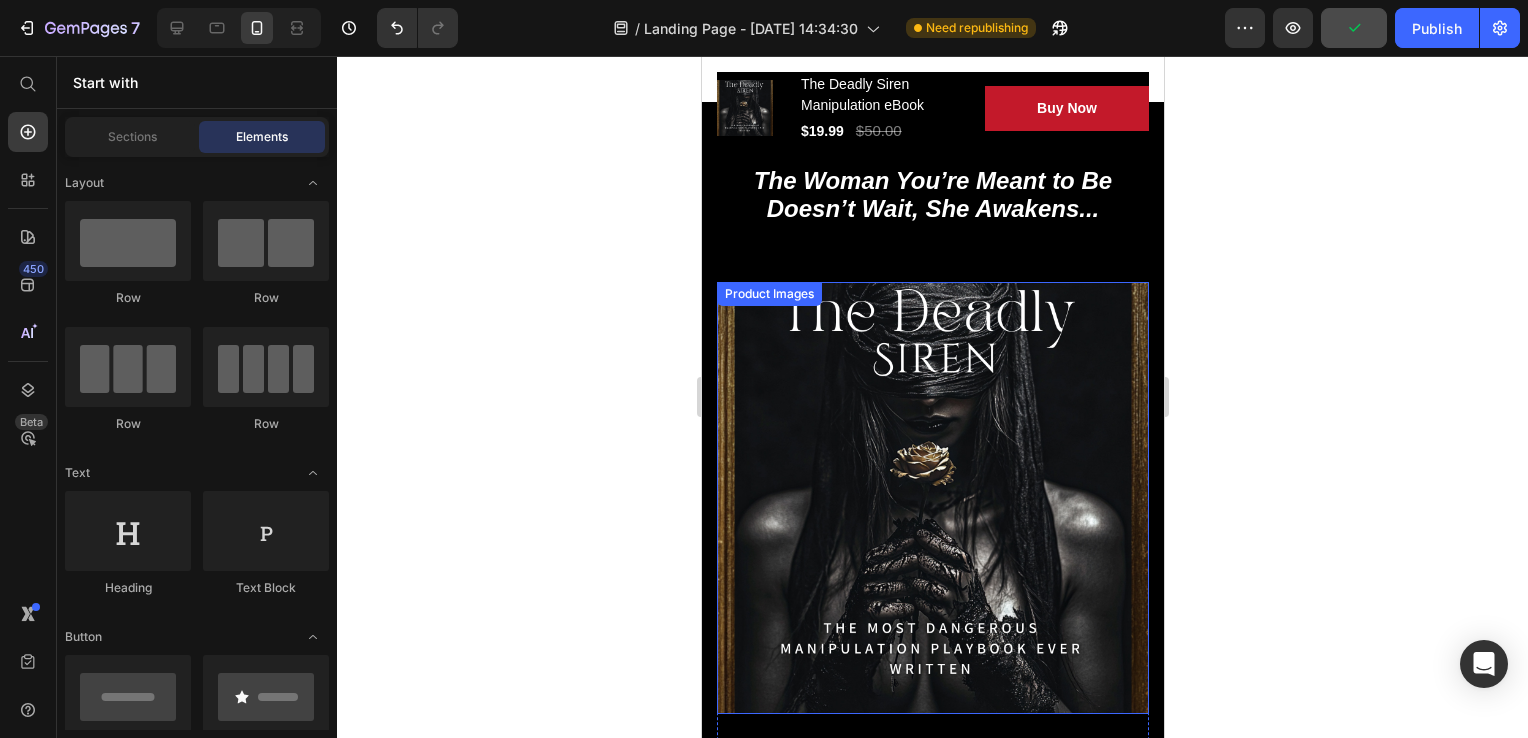 click at bounding box center (932, 498) 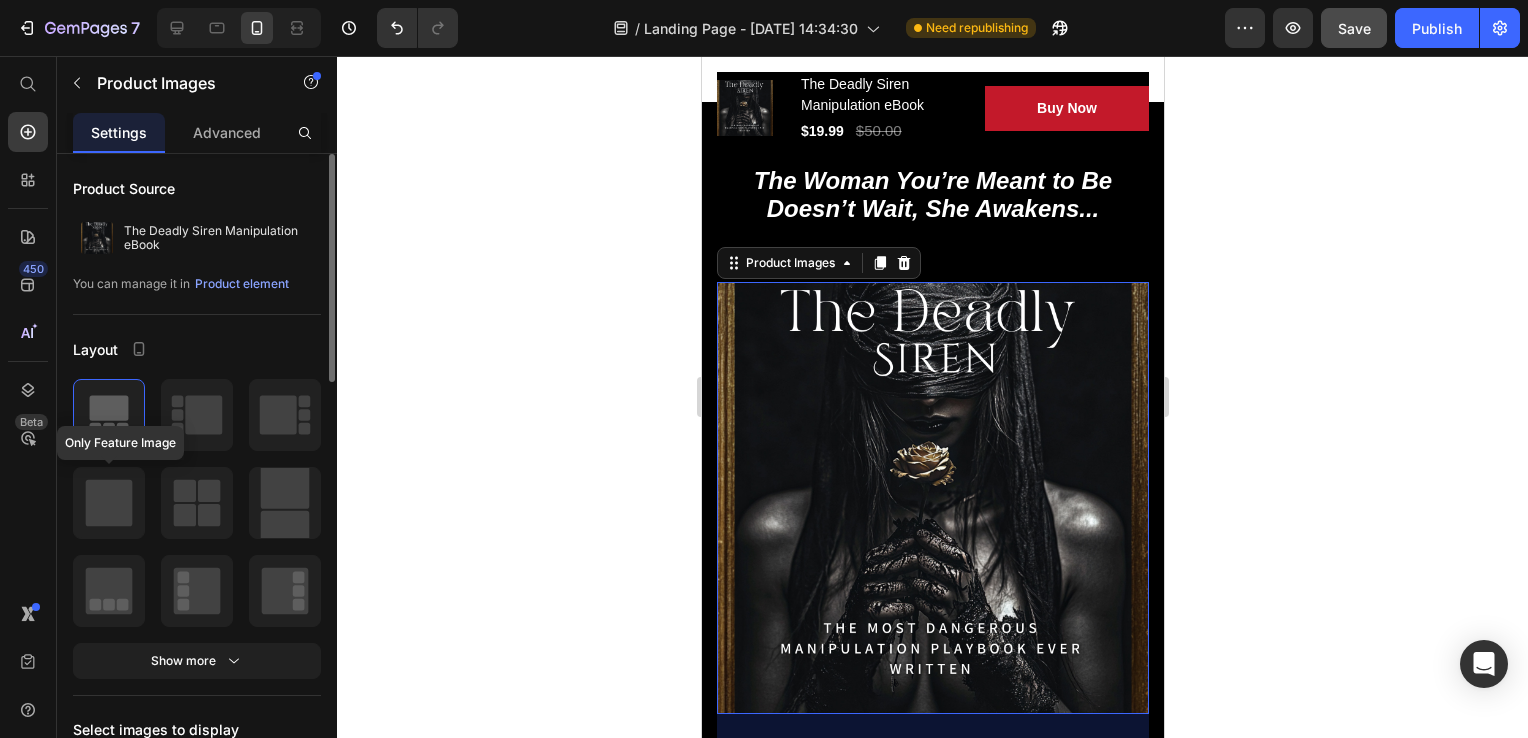 click 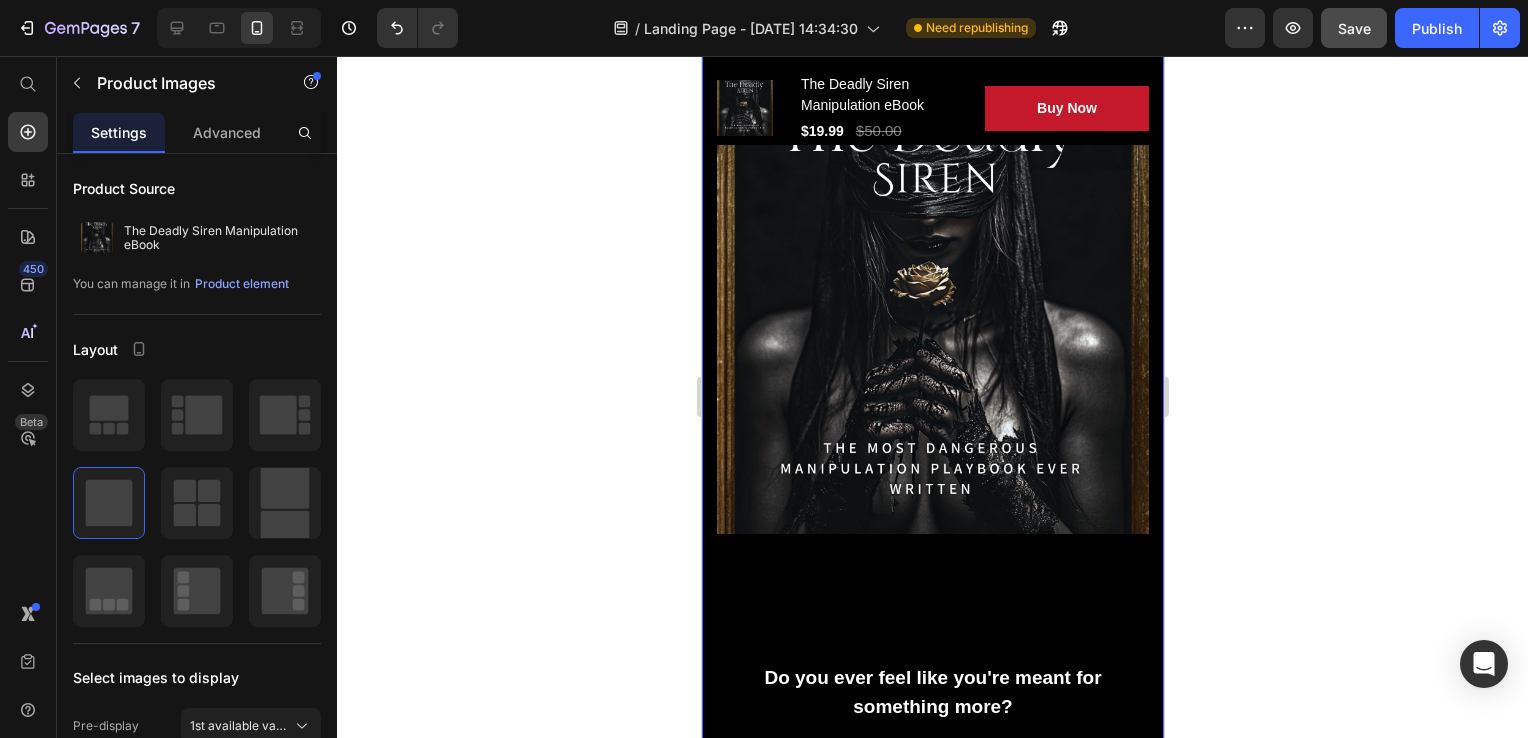 scroll, scrollTop: 0, scrollLeft: 0, axis: both 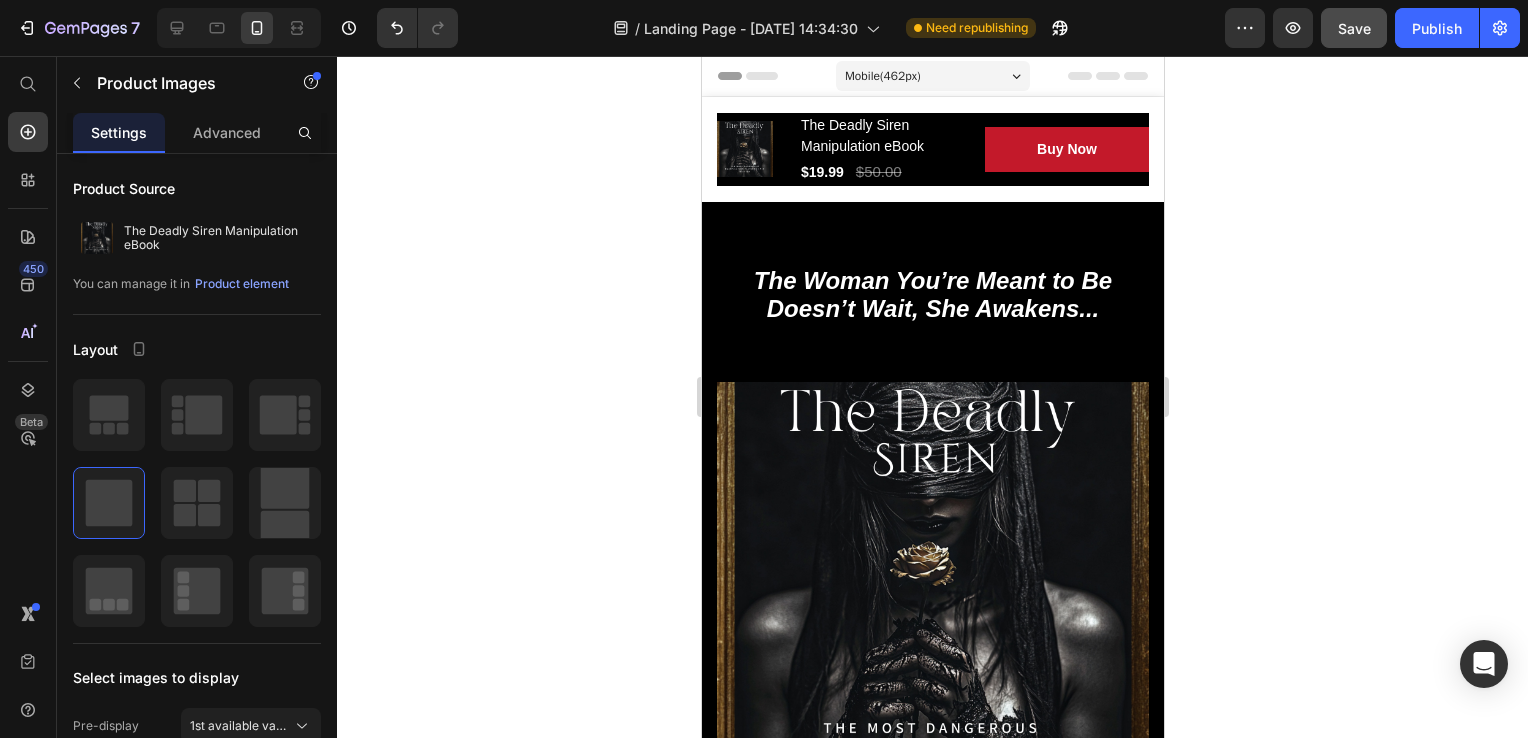 click at bounding box center (932, 598) 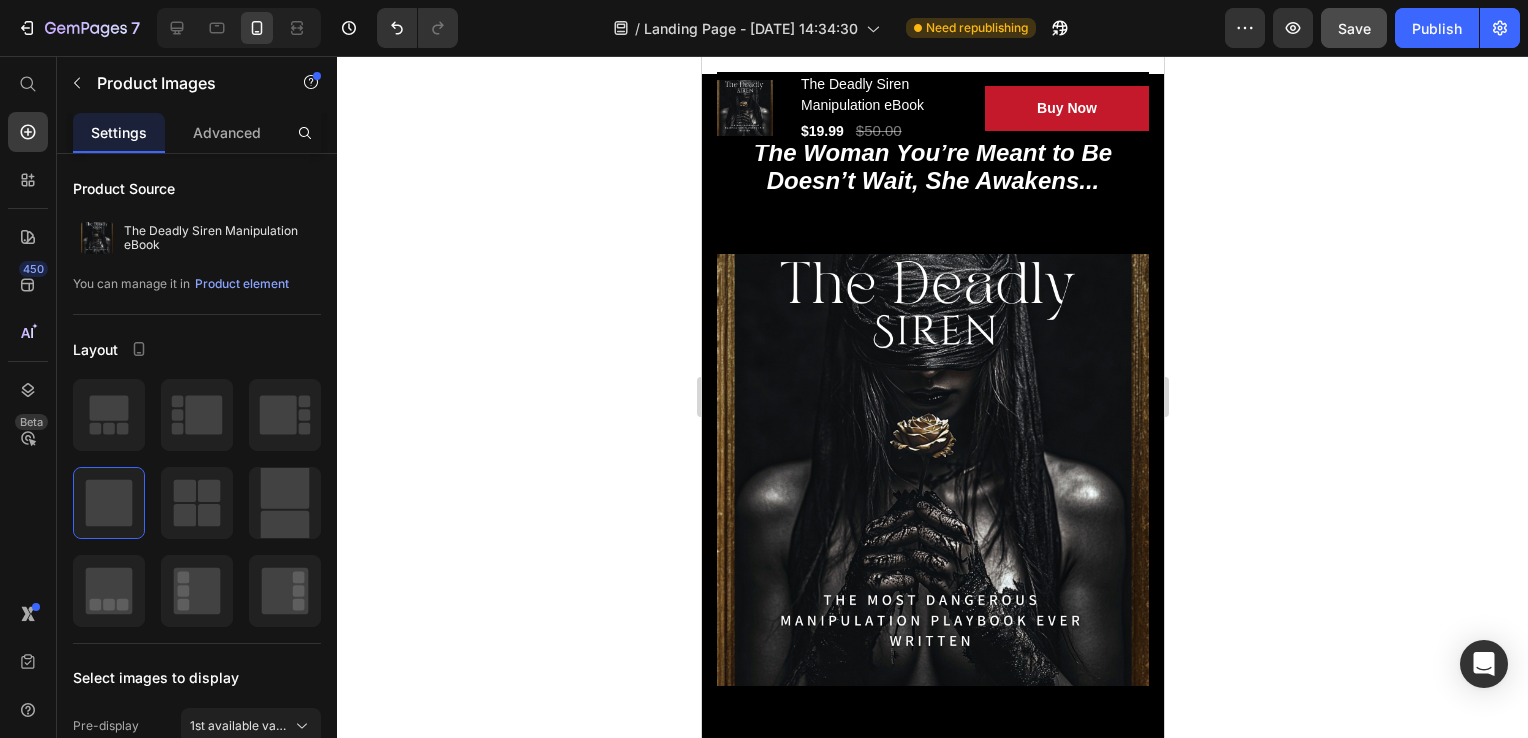 scroll, scrollTop: 300, scrollLeft: 0, axis: vertical 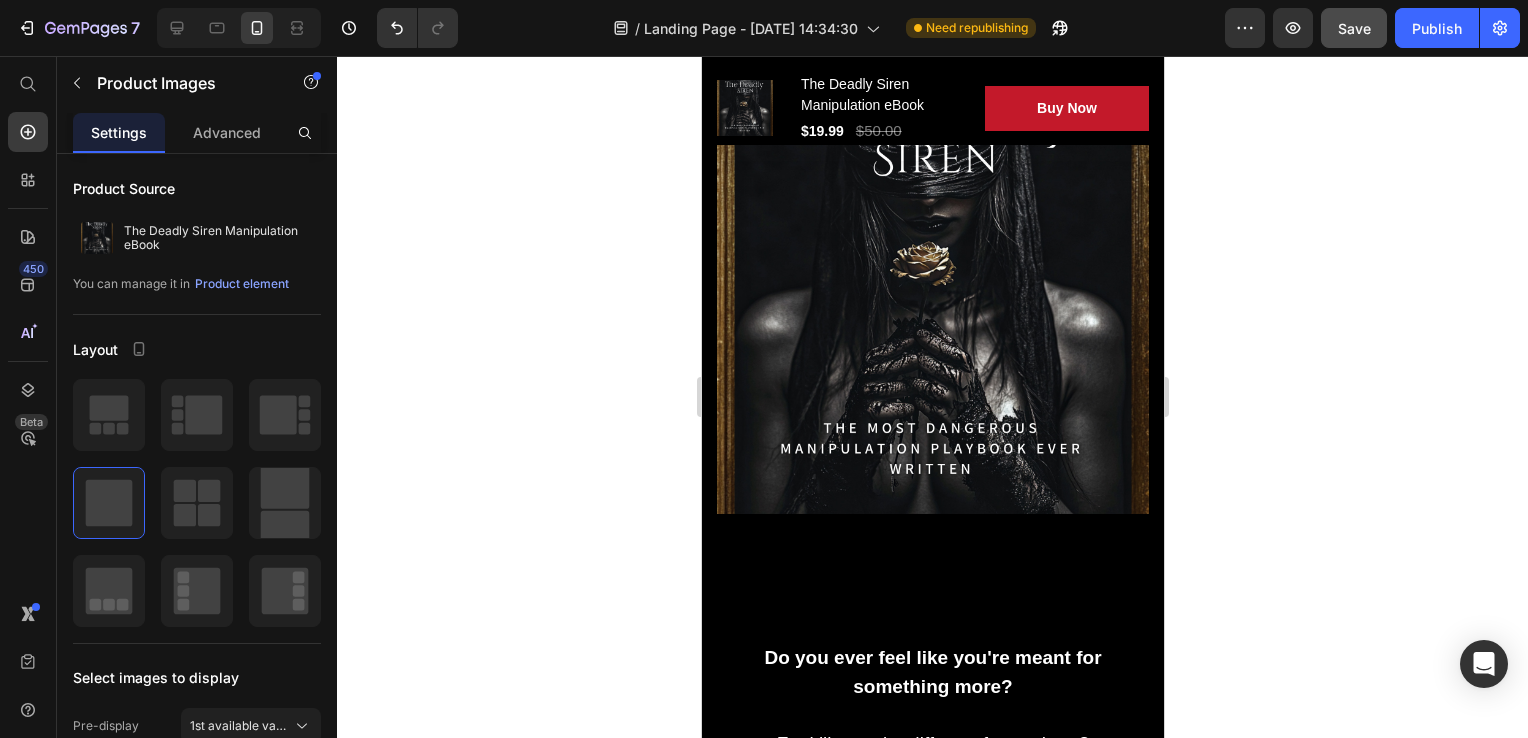 click at bounding box center (932, 298) 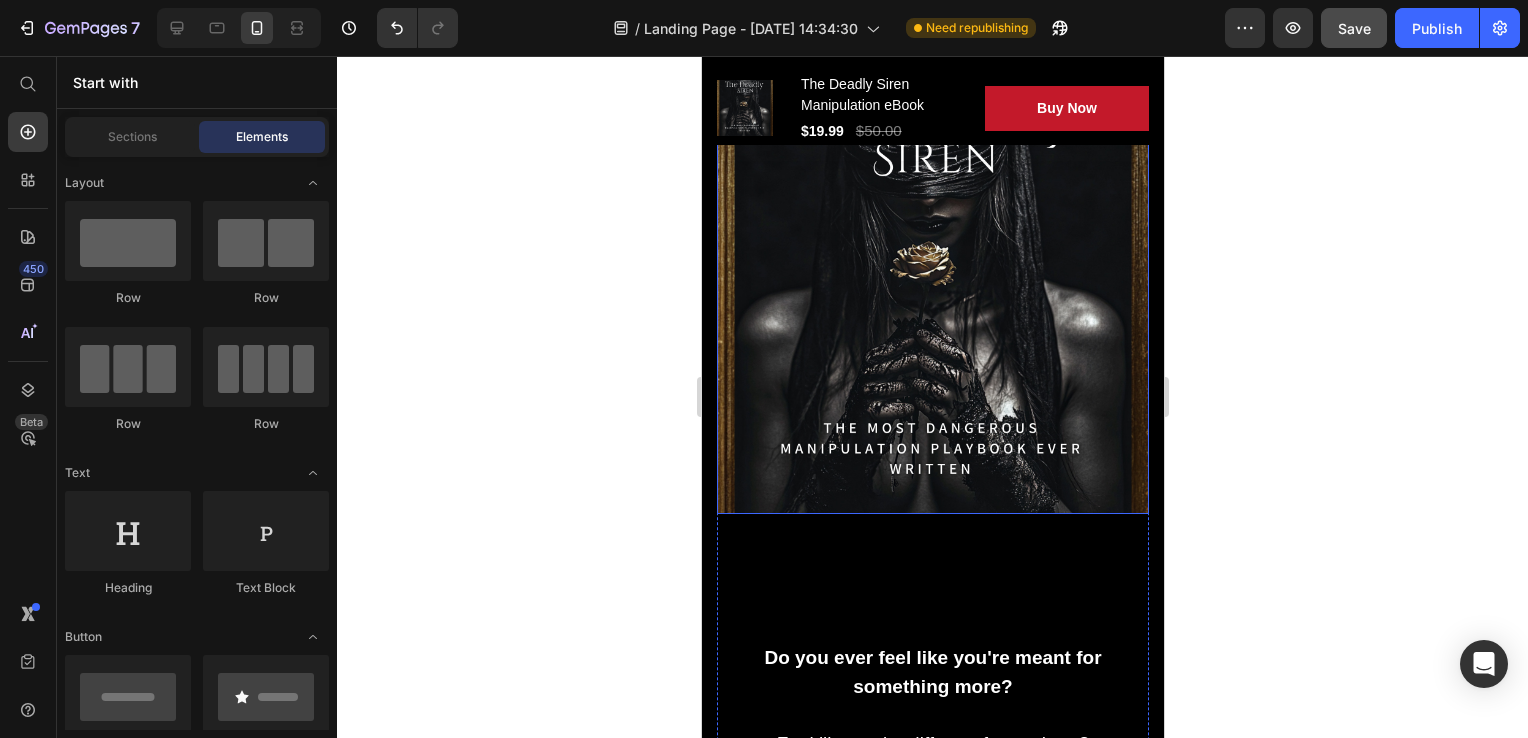 click at bounding box center [932, 298] 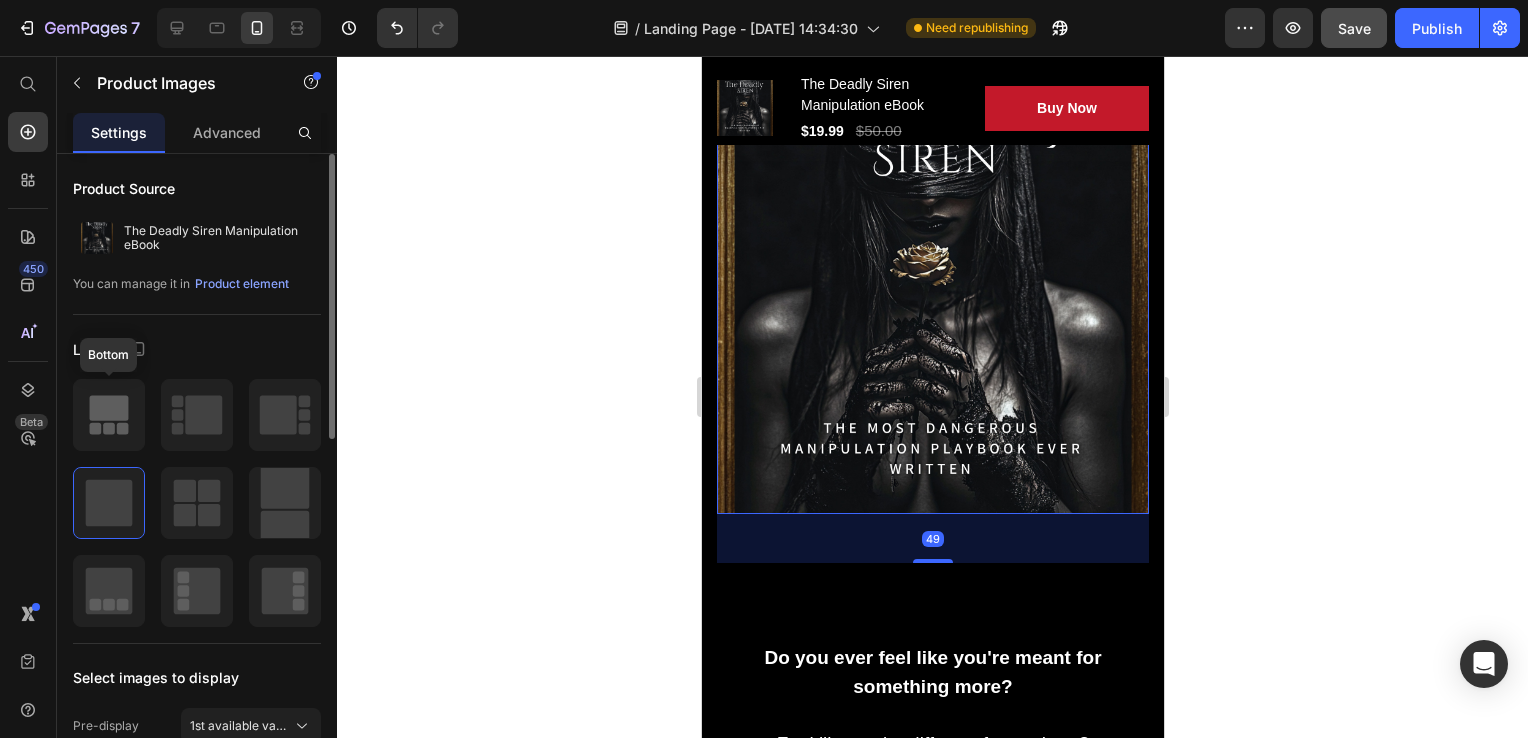 click 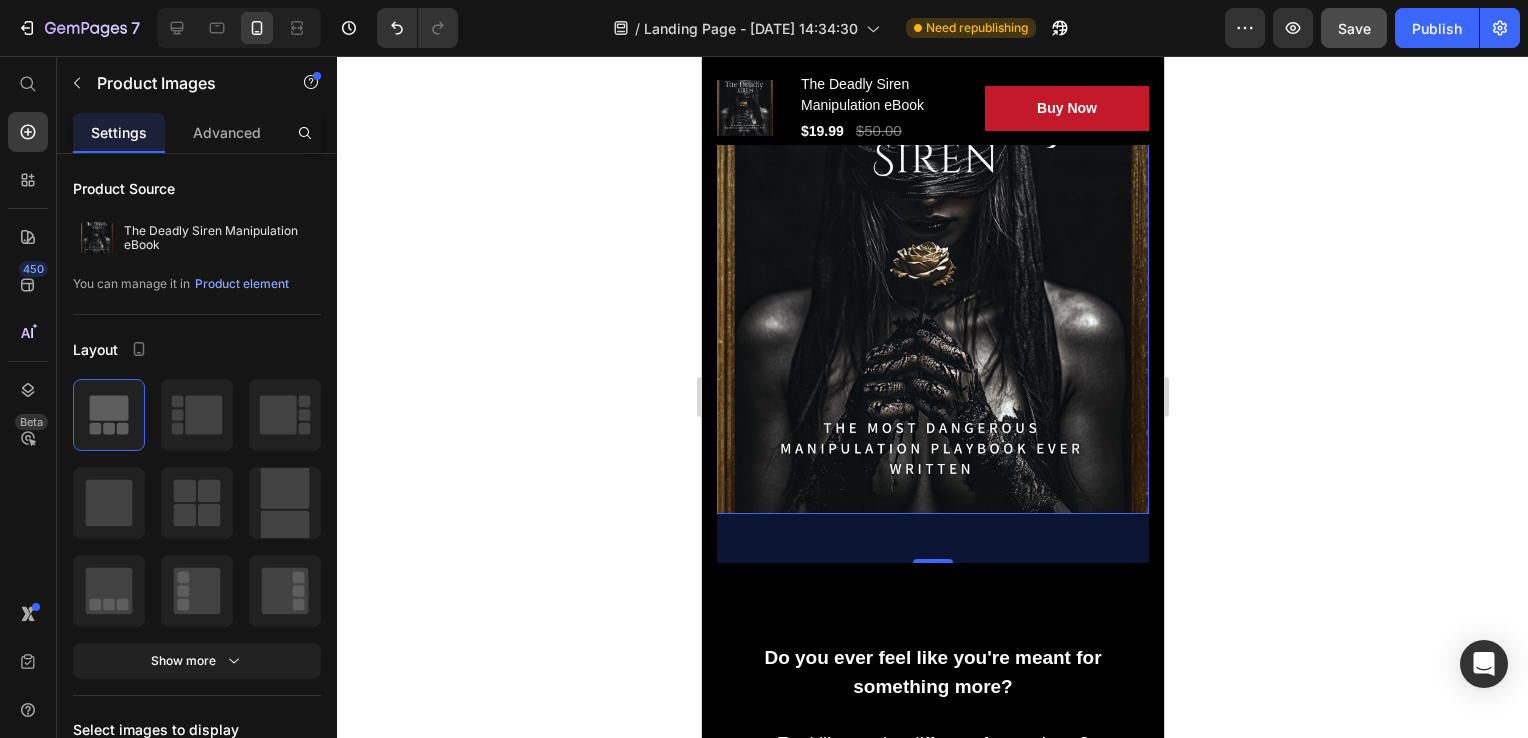 click 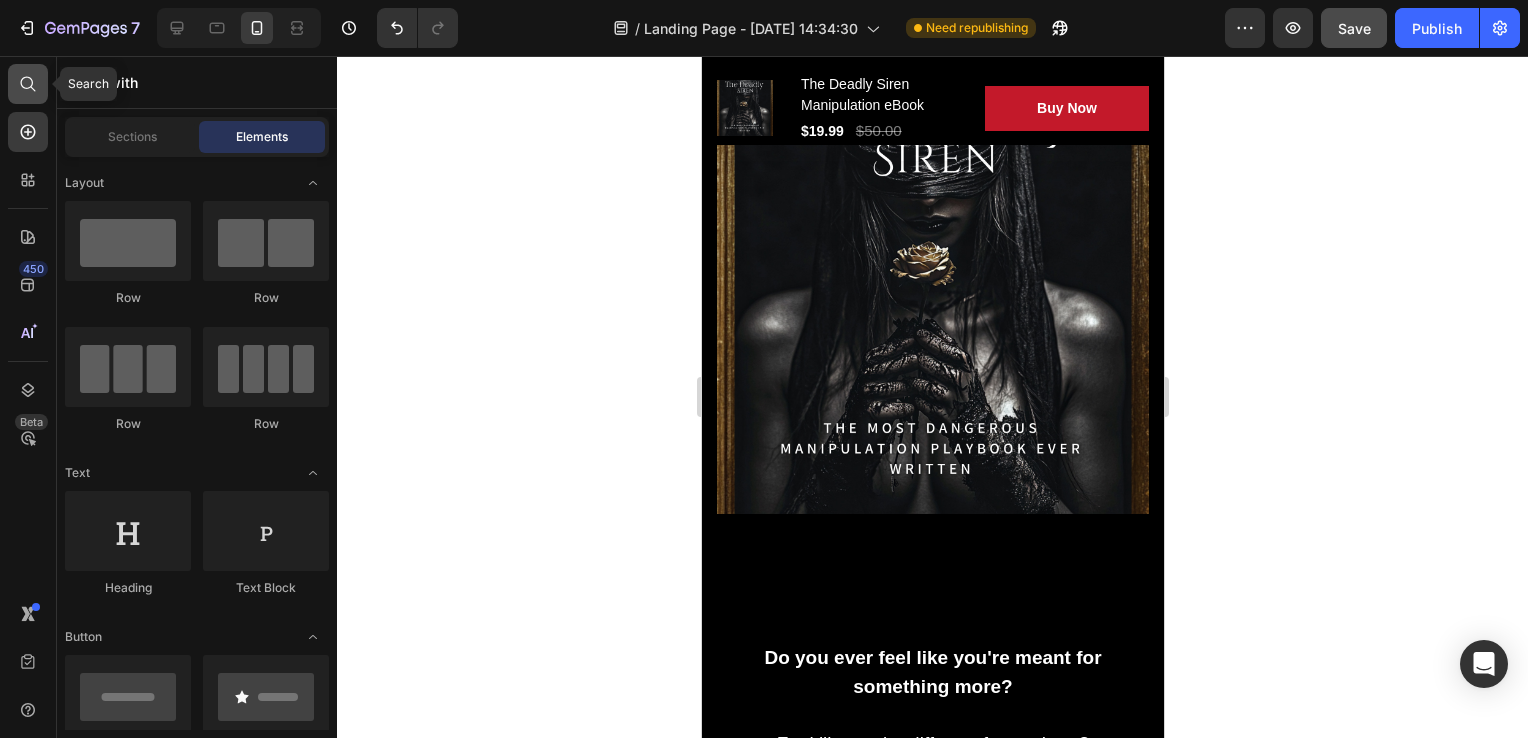 click 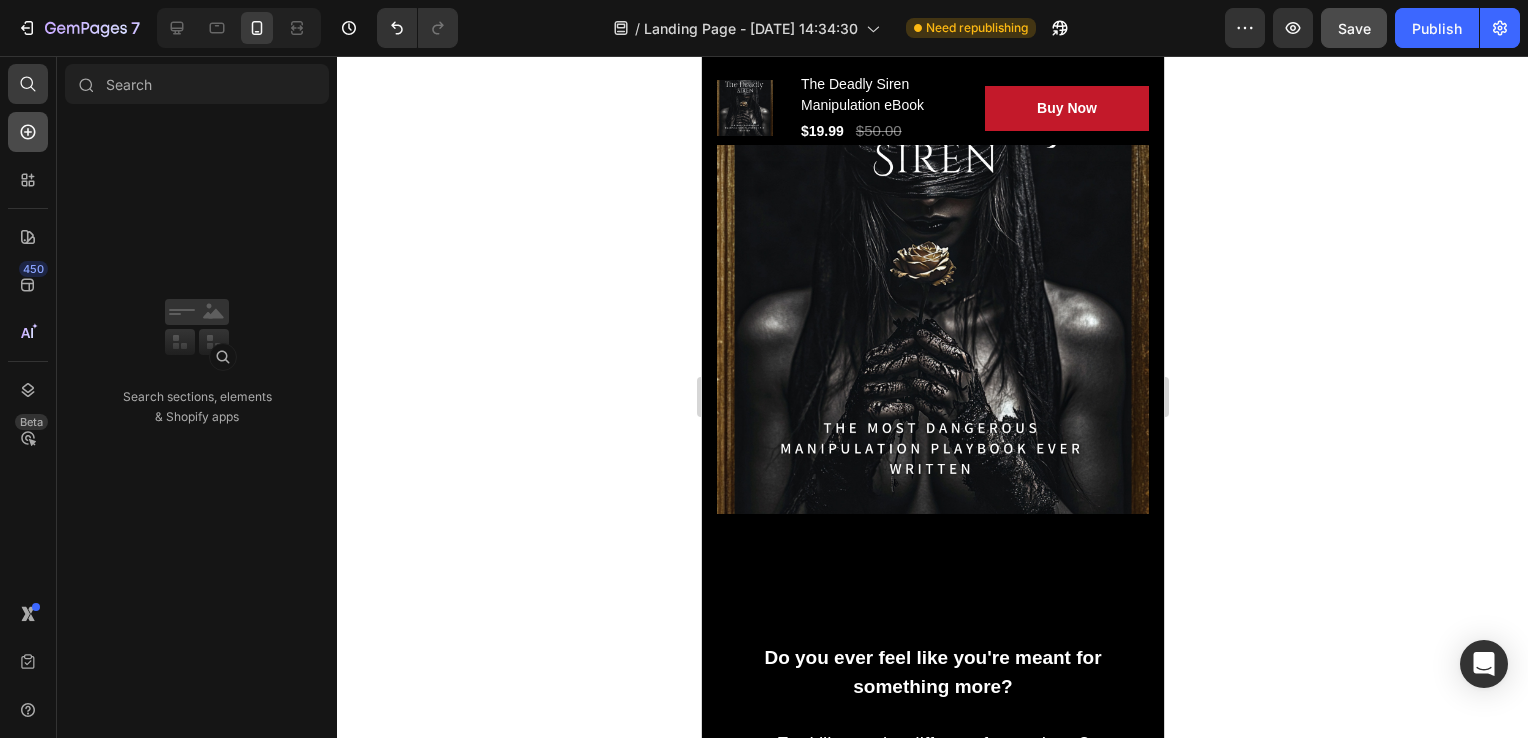 click 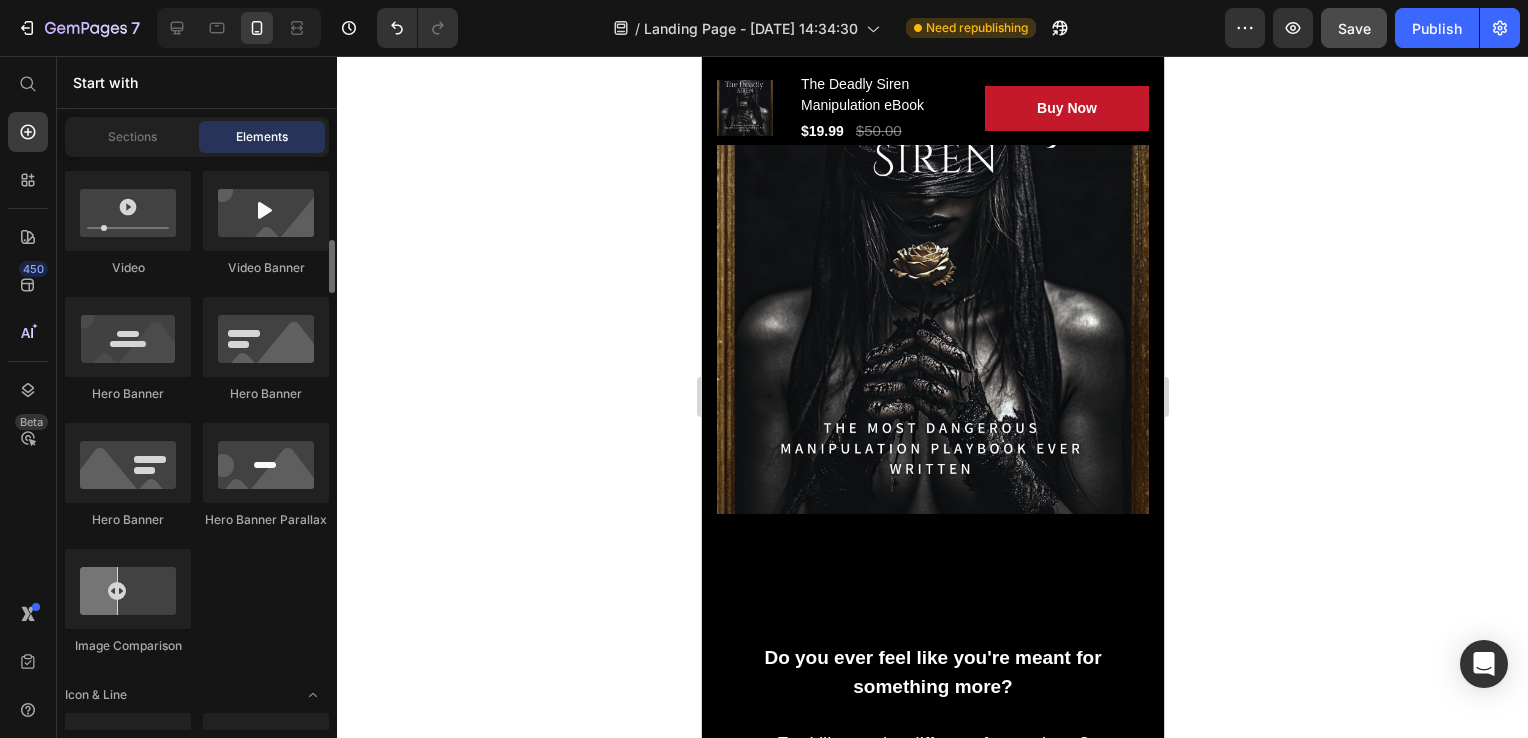 scroll, scrollTop: 700, scrollLeft: 0, axis: vertical 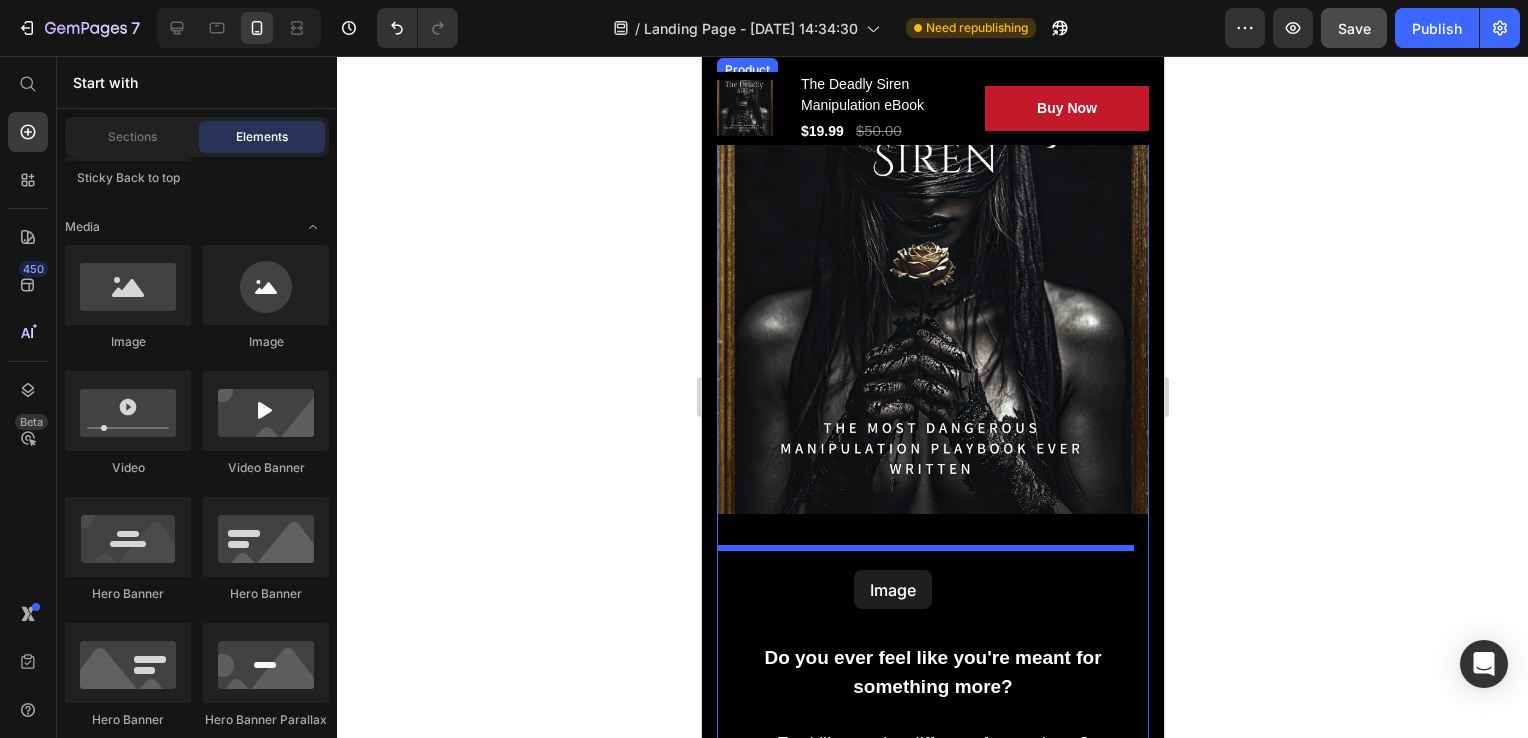 drag, startPoint x: 851, startPoint y: 370, endPoint x: 853, endPoint y: 570, distance: 200.01 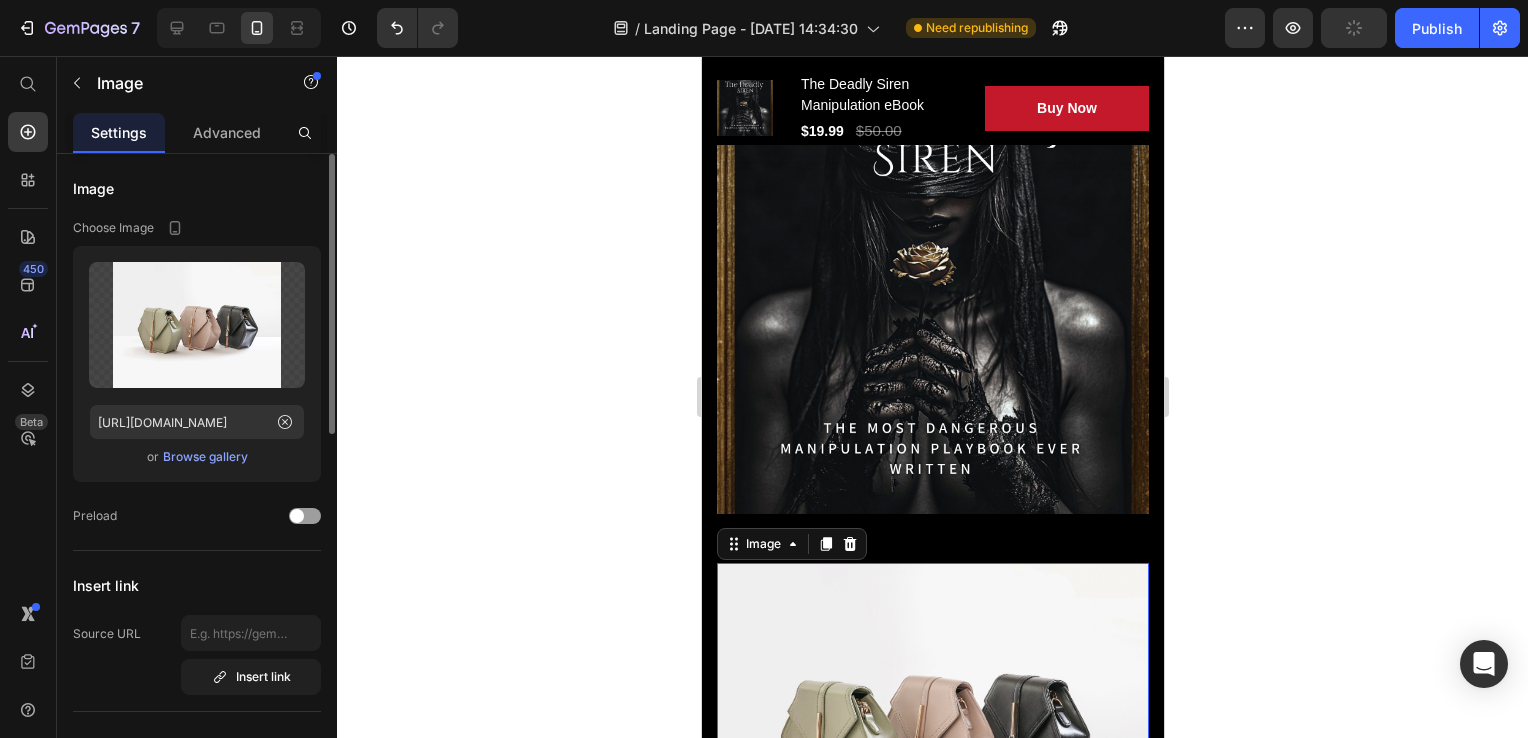 click on "Browse gallery" at bounding box center [205, 457] 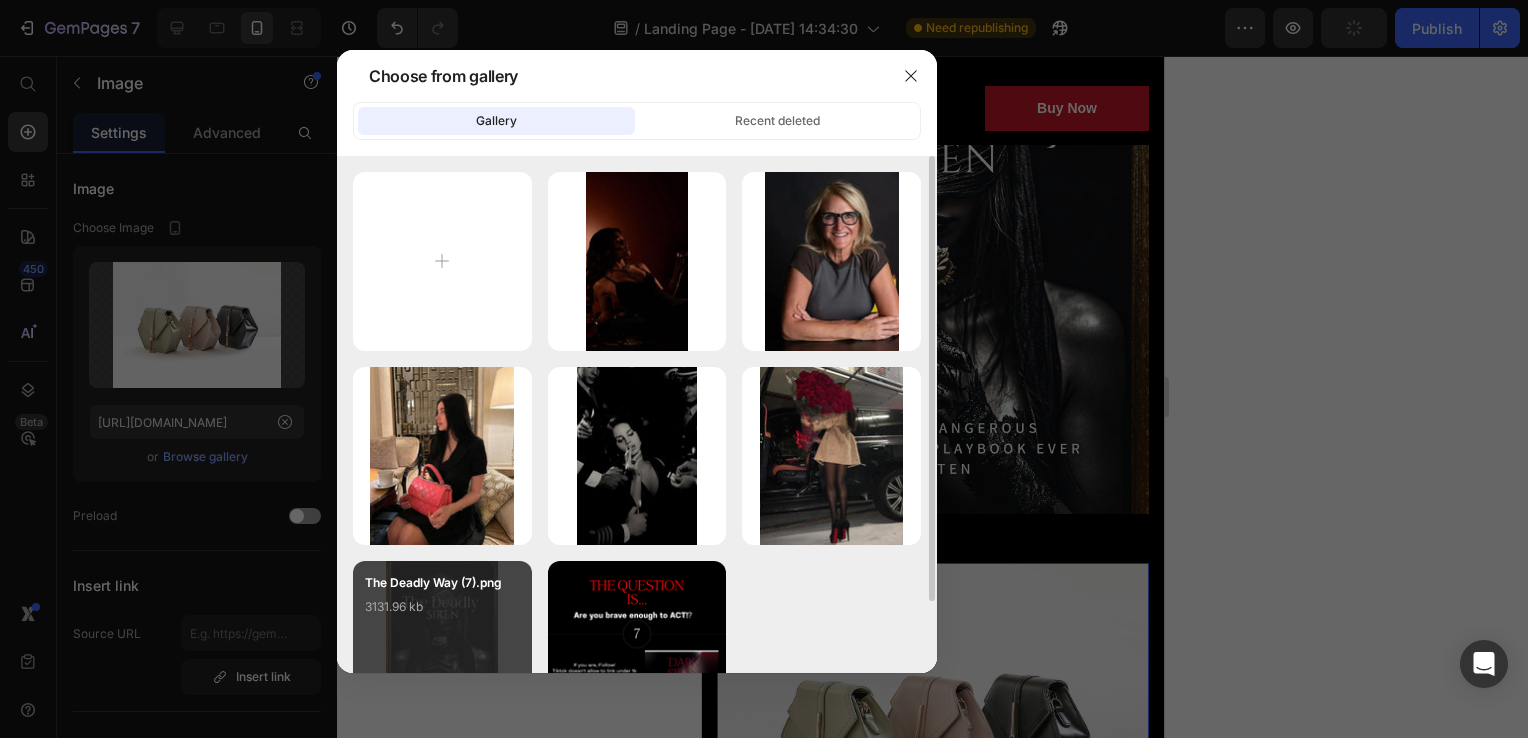 click on "The Deadly Way (7).png" at bounding box center (442, 585) 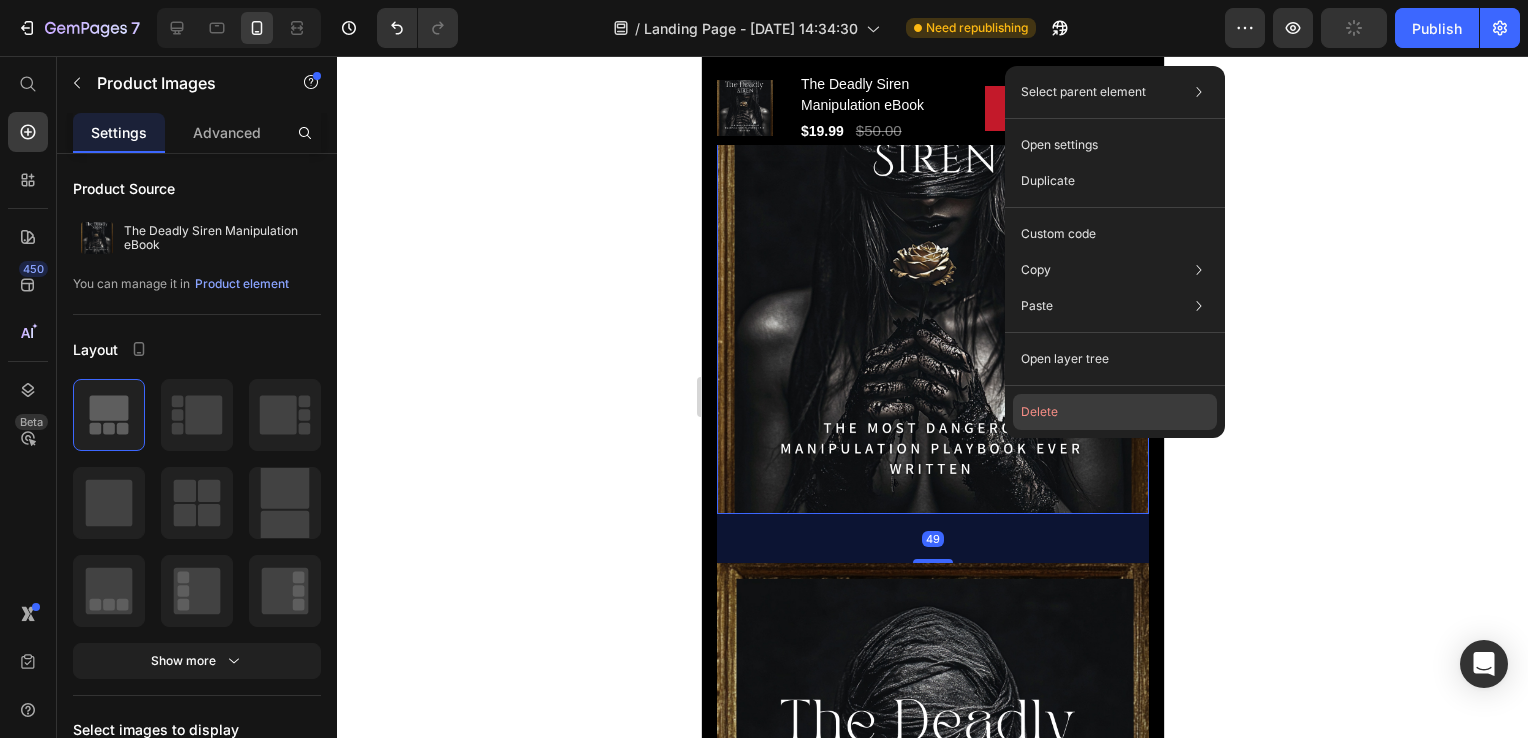 click on "Delete" 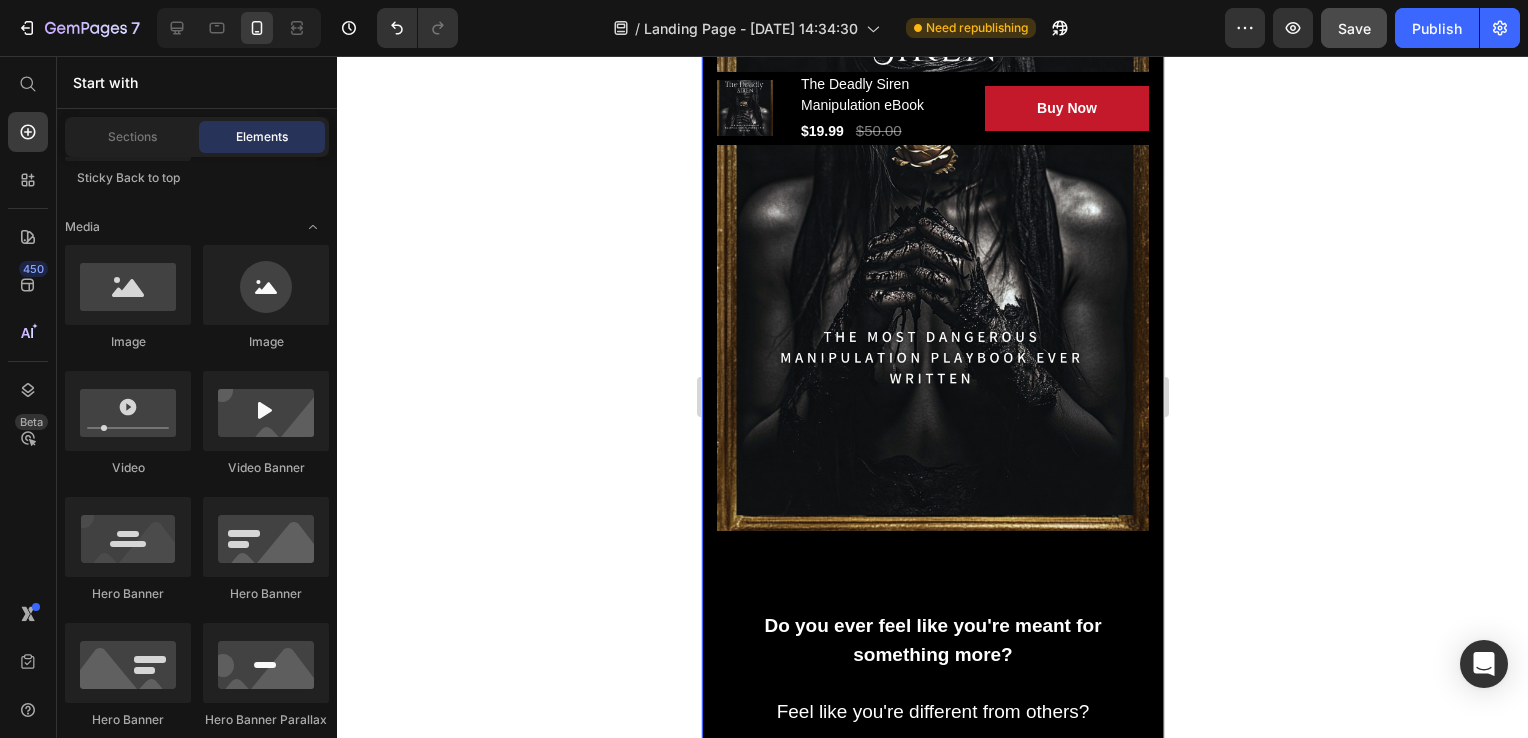 scroll, scrollTop: 800, scrollLeft: 0, axis: vertical 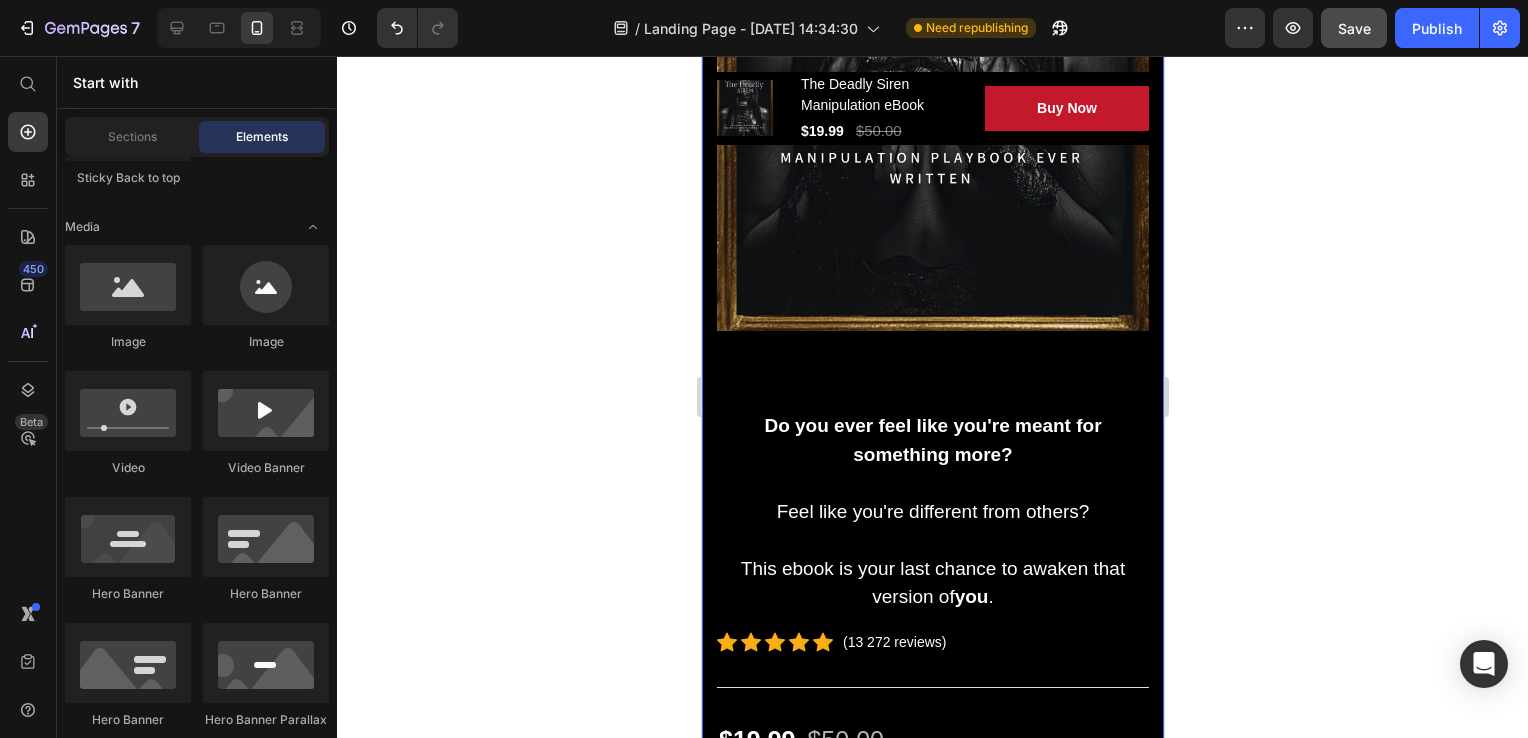 click 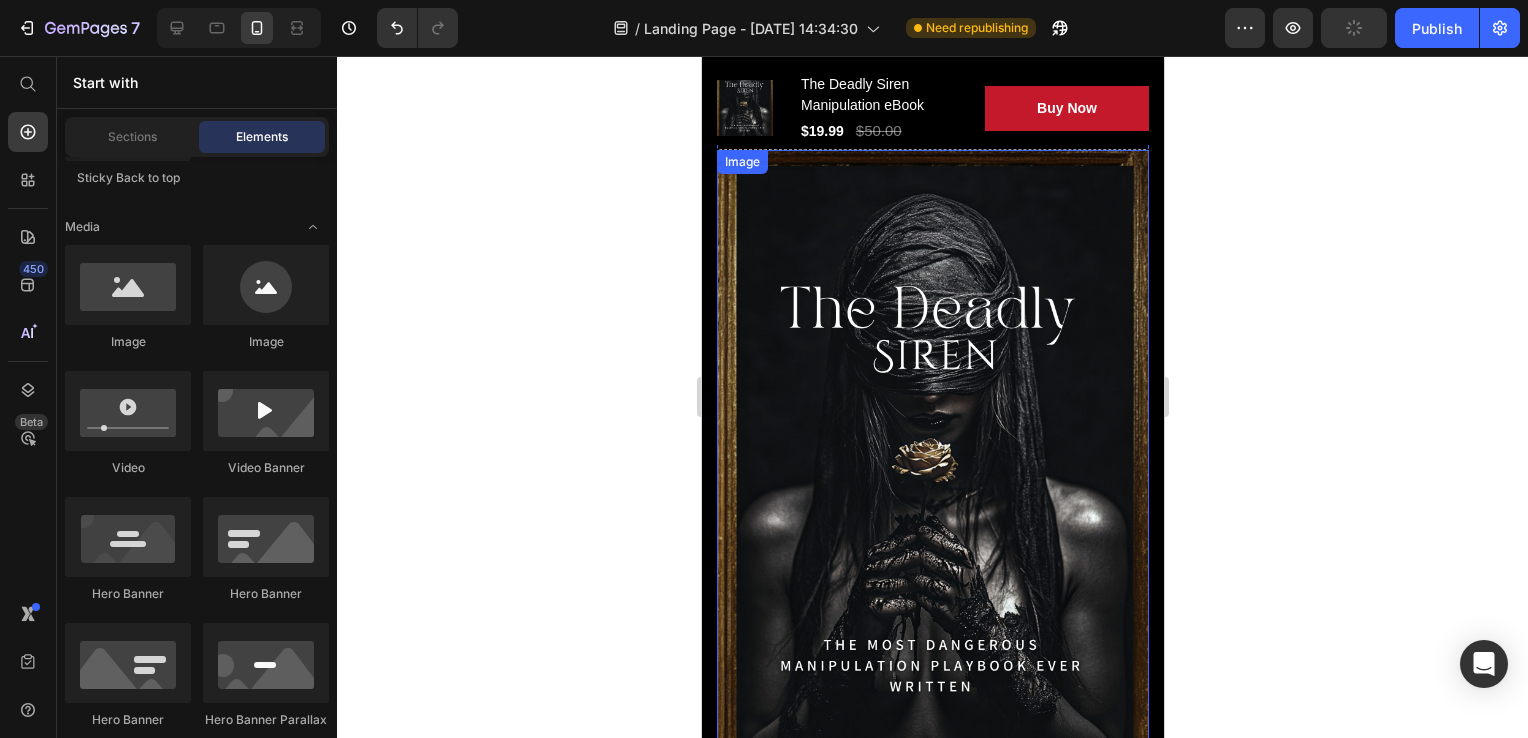 scroll, scrollTop: 500, scrollLeft: 0, axis: vertical 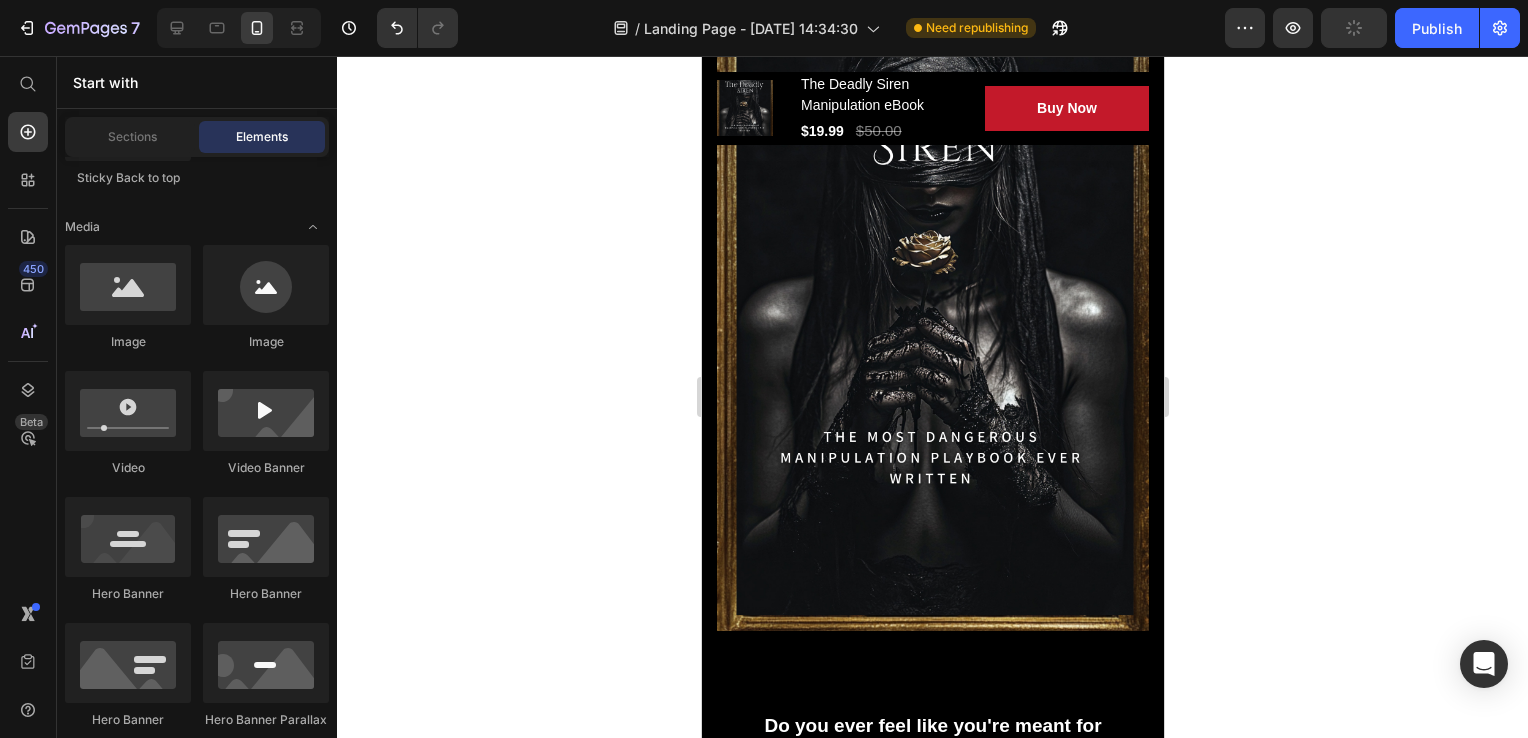 click 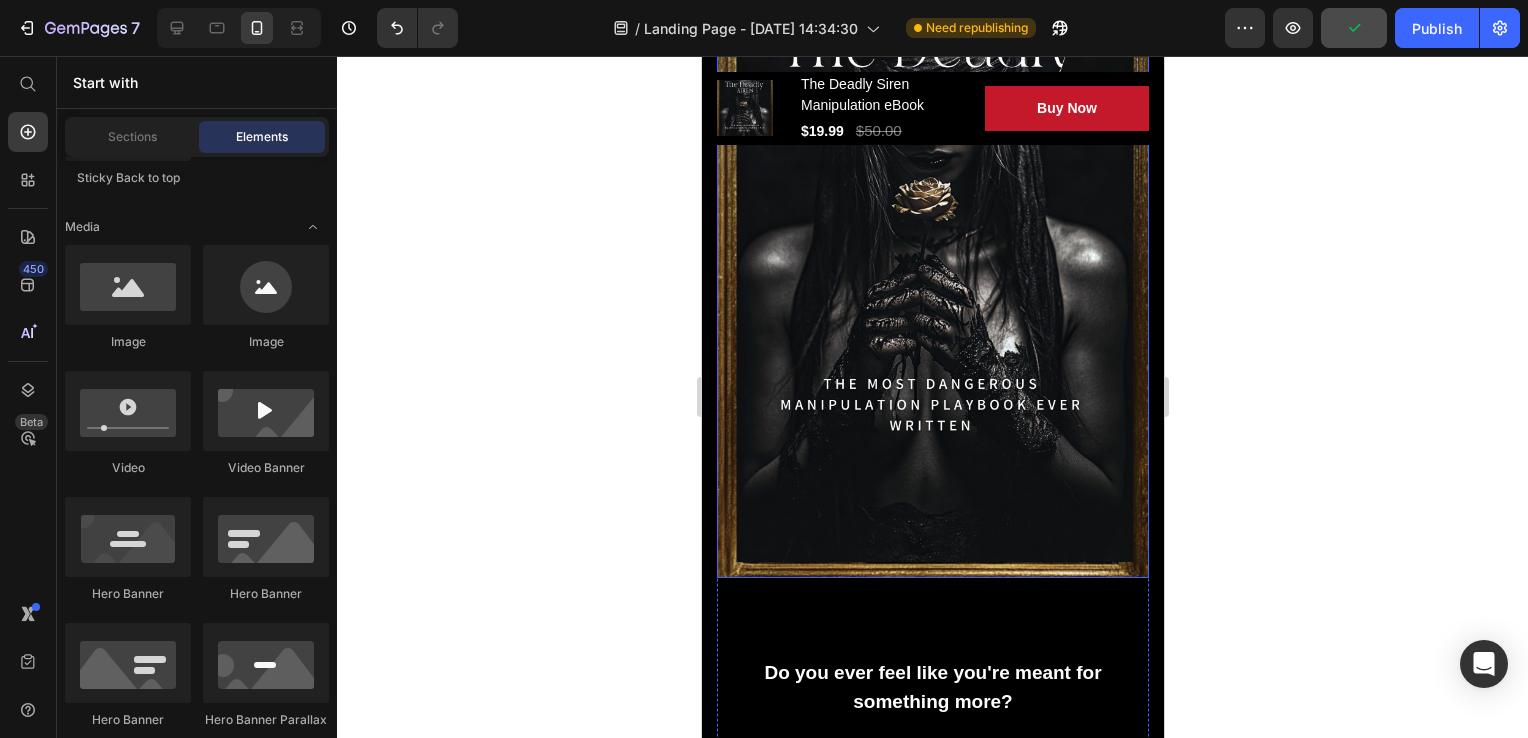 scroll, scrollTop: 600, scrollLeft: 0, axis: vertical 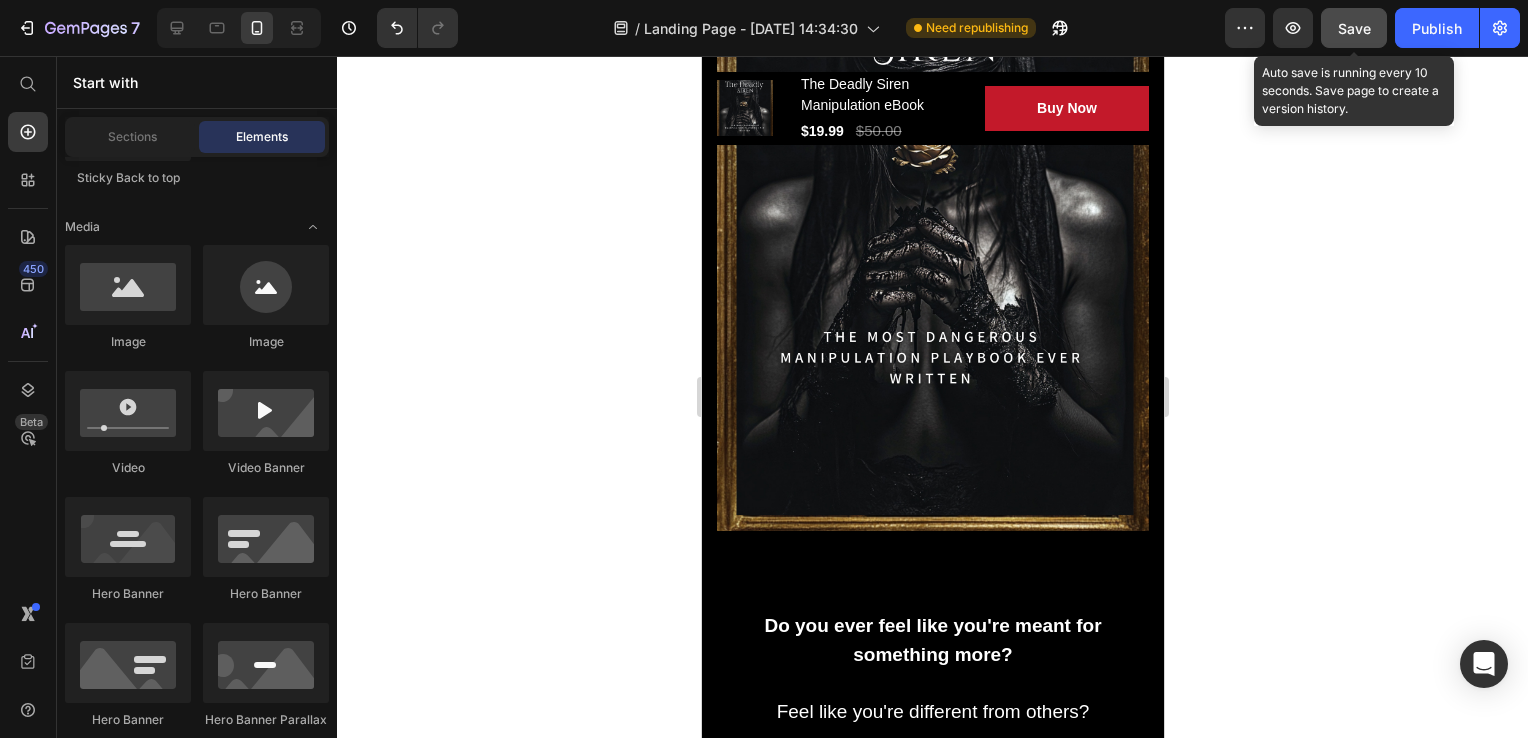click on "Save" at bounding box center (1354, 28) 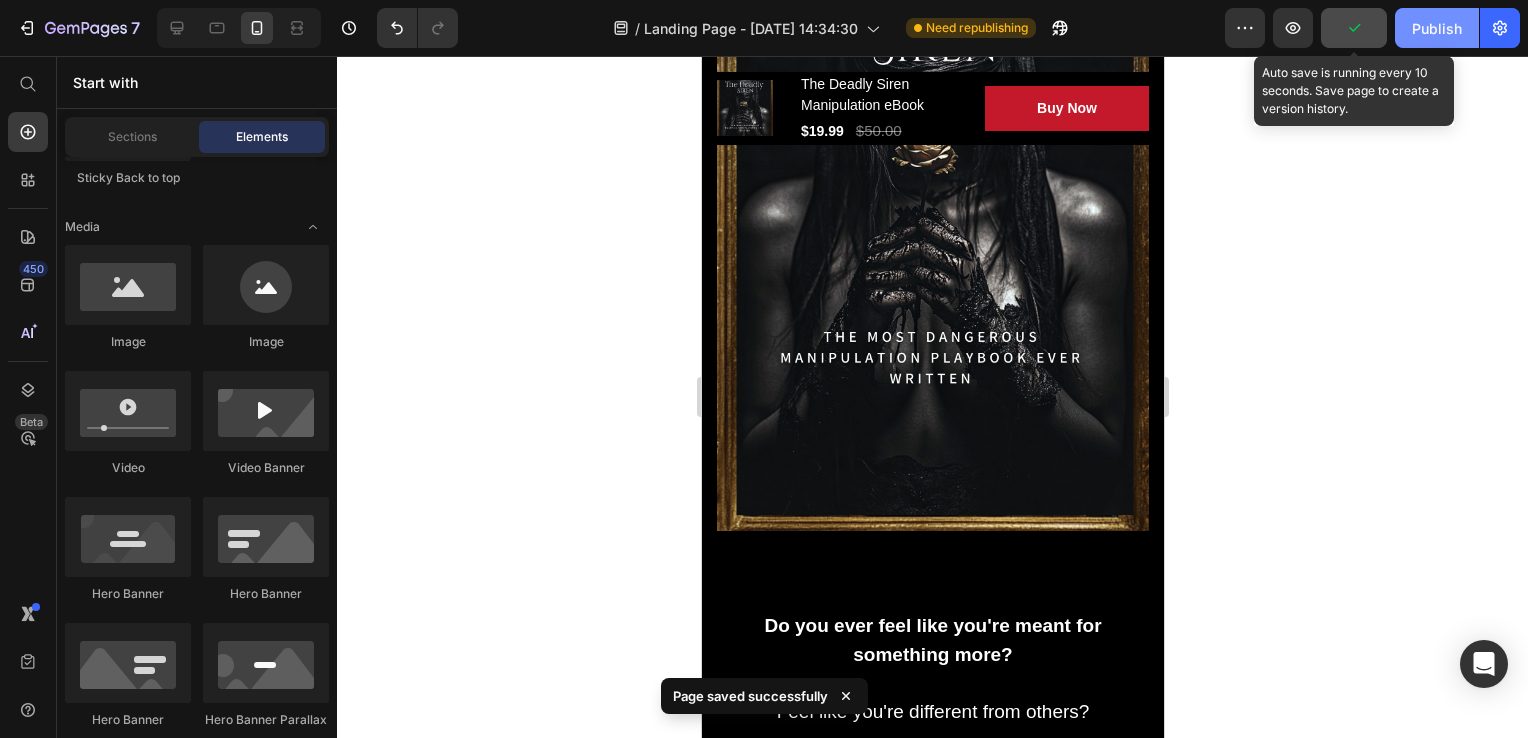 click on "Publish" at bounding box center [1437, 28] 